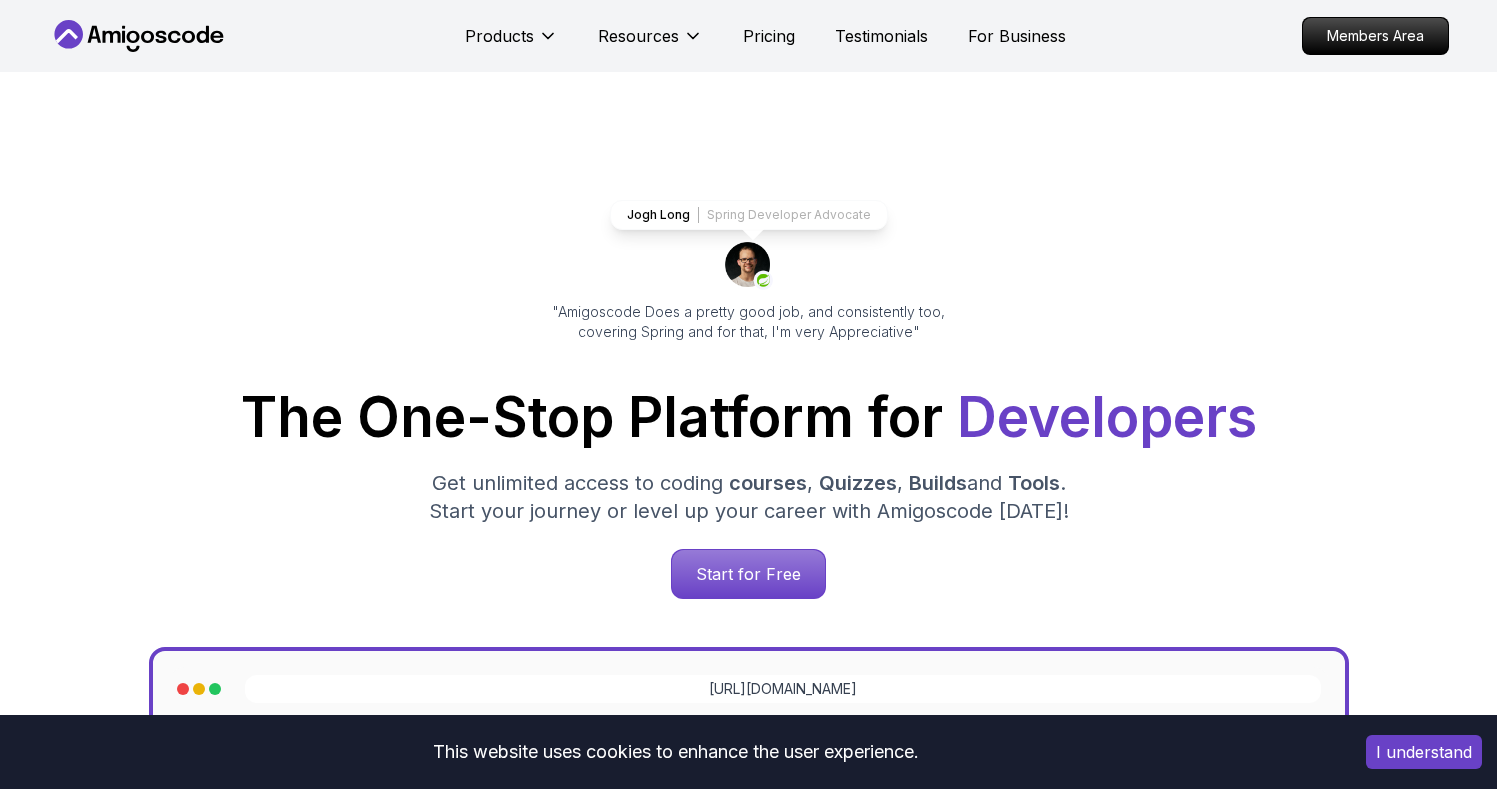 scroll, scrollTop: 0, scrollLeft: 0, axis: both 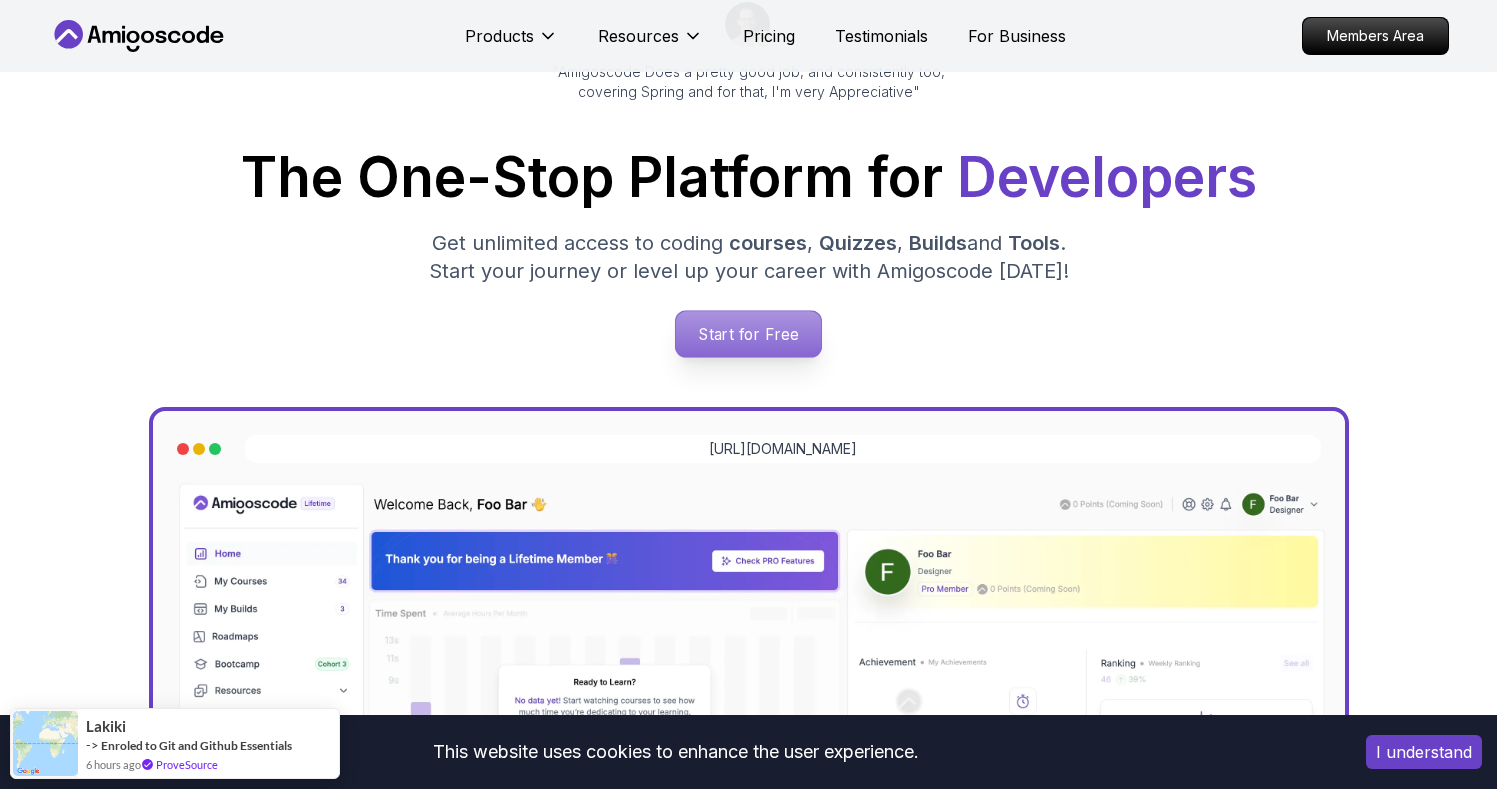 click on "Start for Free" at bounding box center (748, 334) 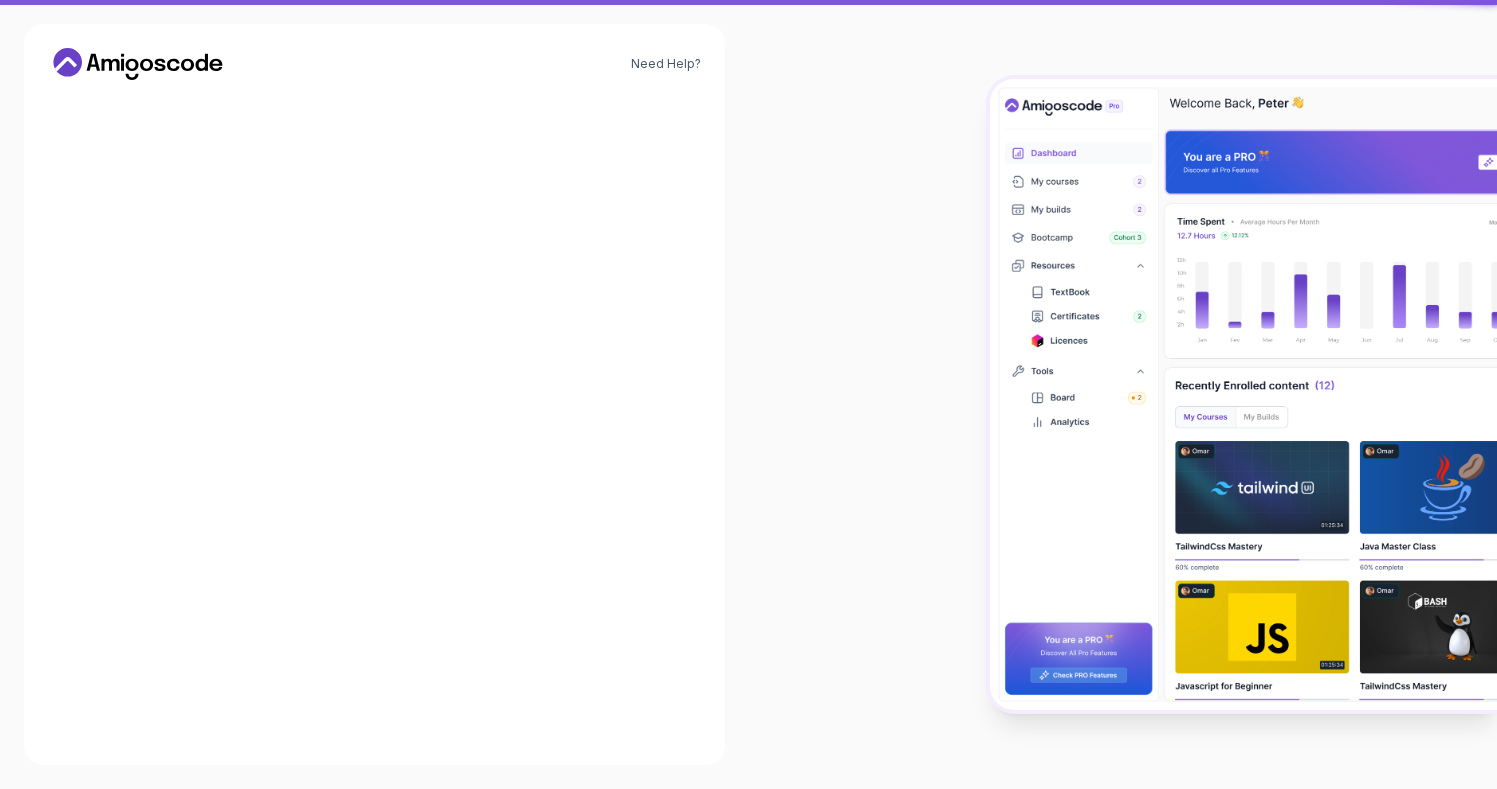 scroll, scrollTop: 0, scrollLeft: 0, axis: both 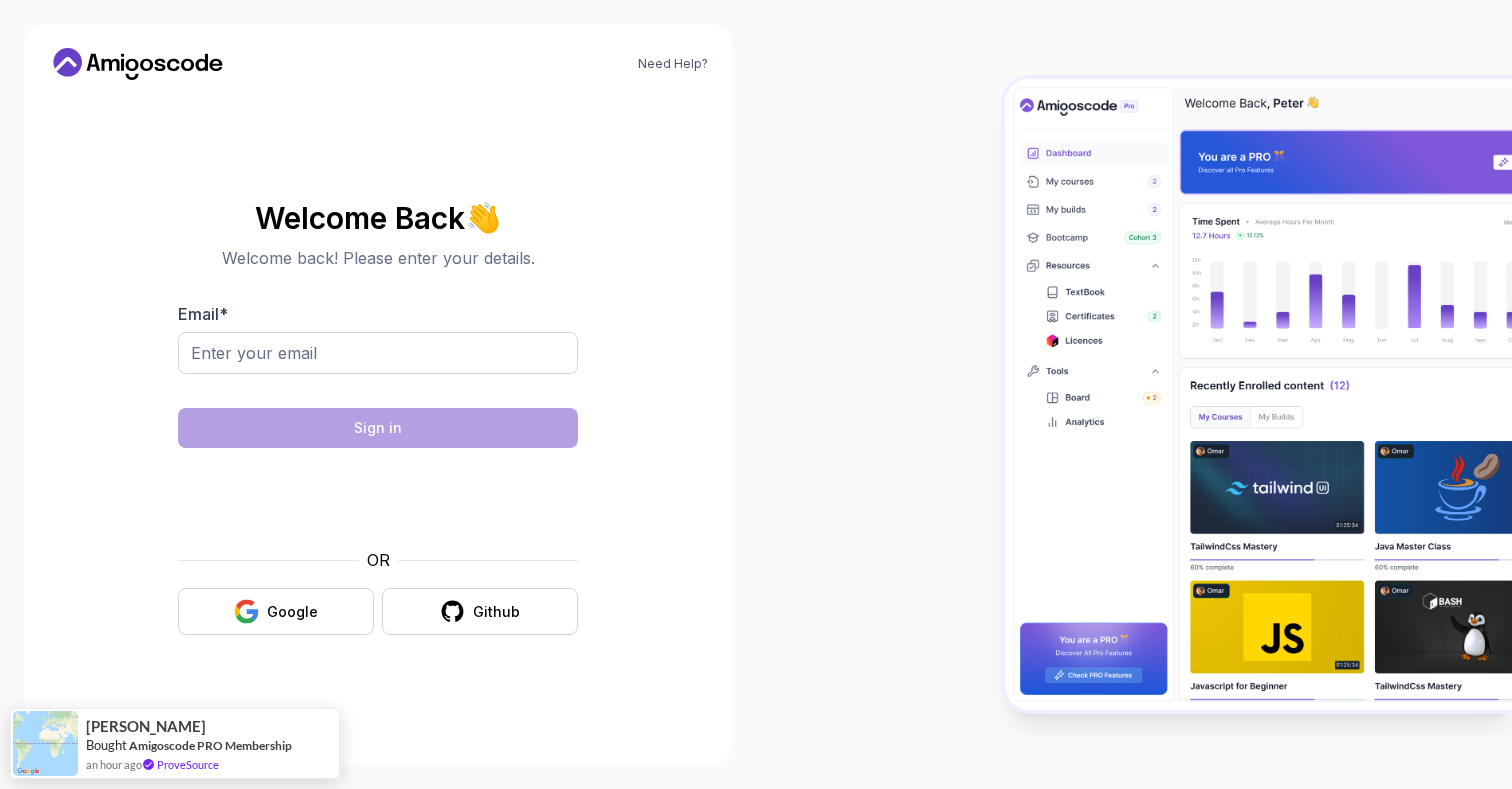 click 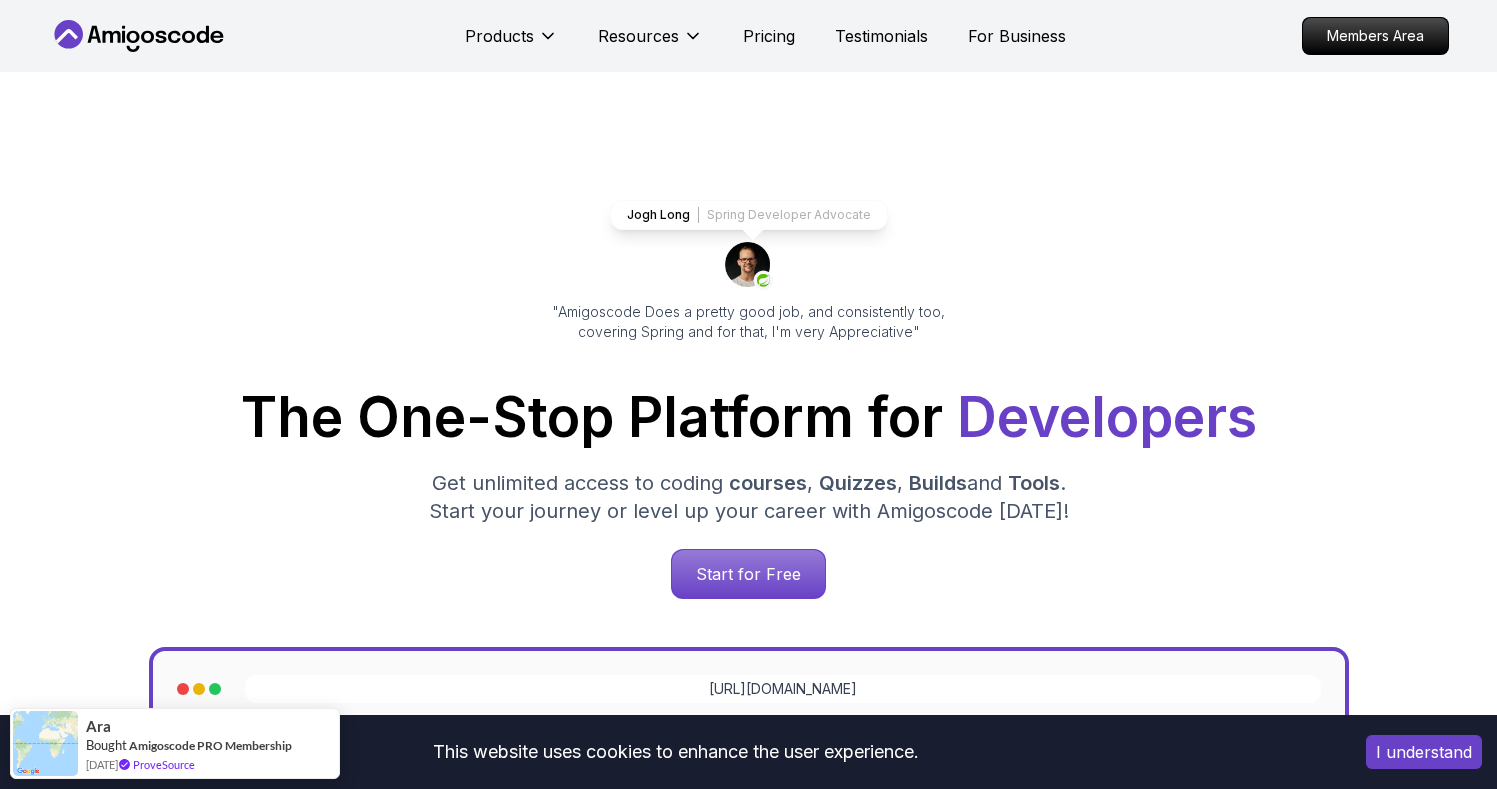 click on "This website uses cookies to enhance the user experience. I understand Products Resources Pricing Testimonials For Business Members Area Products Resources Pricing Testimonials For Business Members Area Jogh Long Spring Developer Advocate "Amigoscode Does a pretty good job, and consistently too, covering Spring and for that, I'm very Appreciative" The One-Stop Platform for   Developers Get unlimited access to coding   courses ,   Quizzes ,   Builds  and   Tools . Start your journey or level up your career with Amigoscode today! Start for Free https://amigoscode.com/dashboard OUR AMIGO STUDENTS WORK IN TOP COMPANIES Courses Builds Discover Amigoscode's Latest   Premium Courses! Get unlimited access to coding   courses ,   Quizzes ,   Builds  and   Tools . Start your journey or level up your career with Amigoscode today! Browse all  courses Advanced Spring Boot Pro Dive deep into Spring Boot with our advanced course, designed to take your skills from intermediate to expert level. NEW Spring Boot for Beginners" at bounding box center (748, 5861) 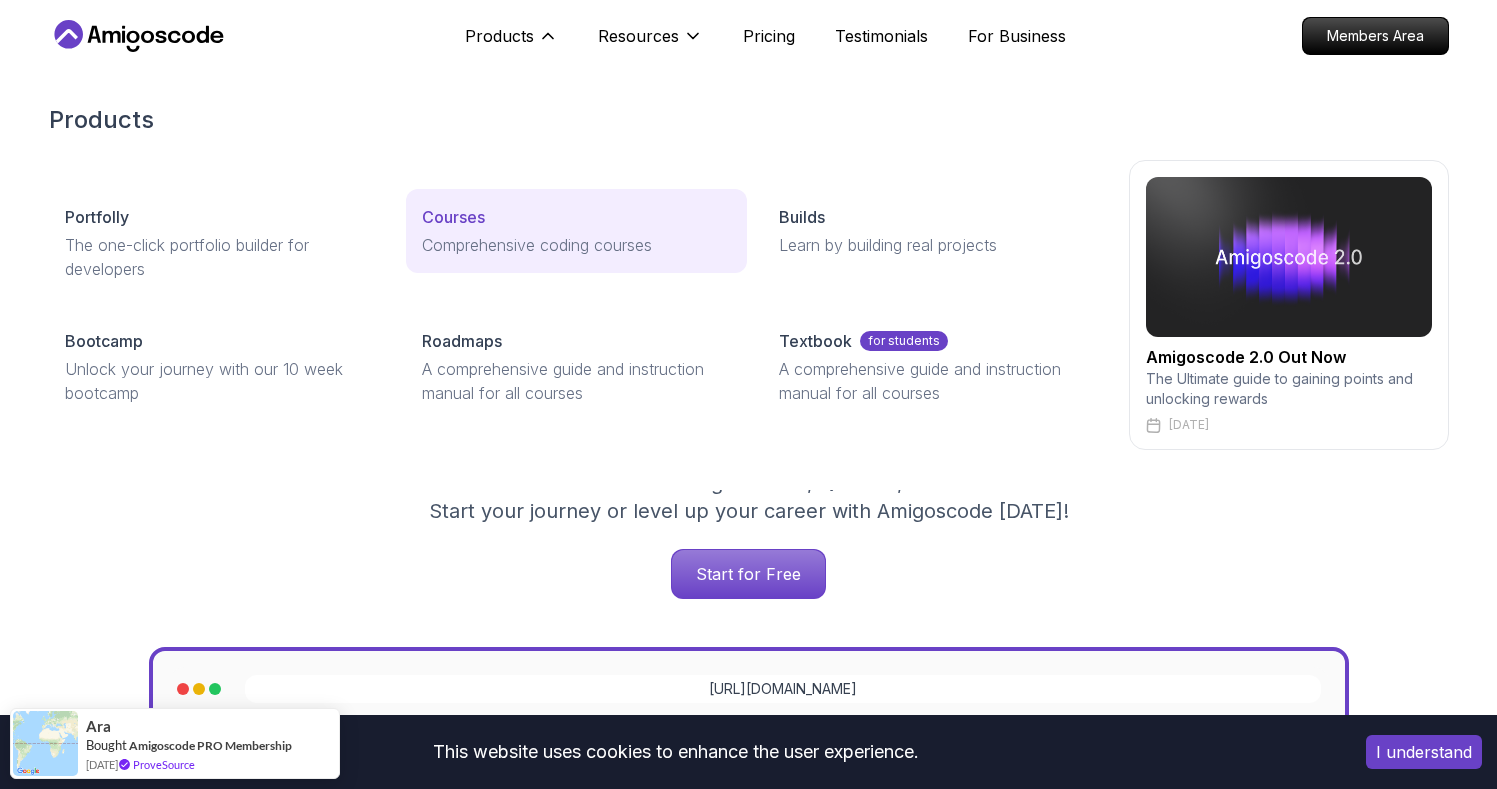 click on "Comprehensive coding courses" at bounding box center [576, 245] 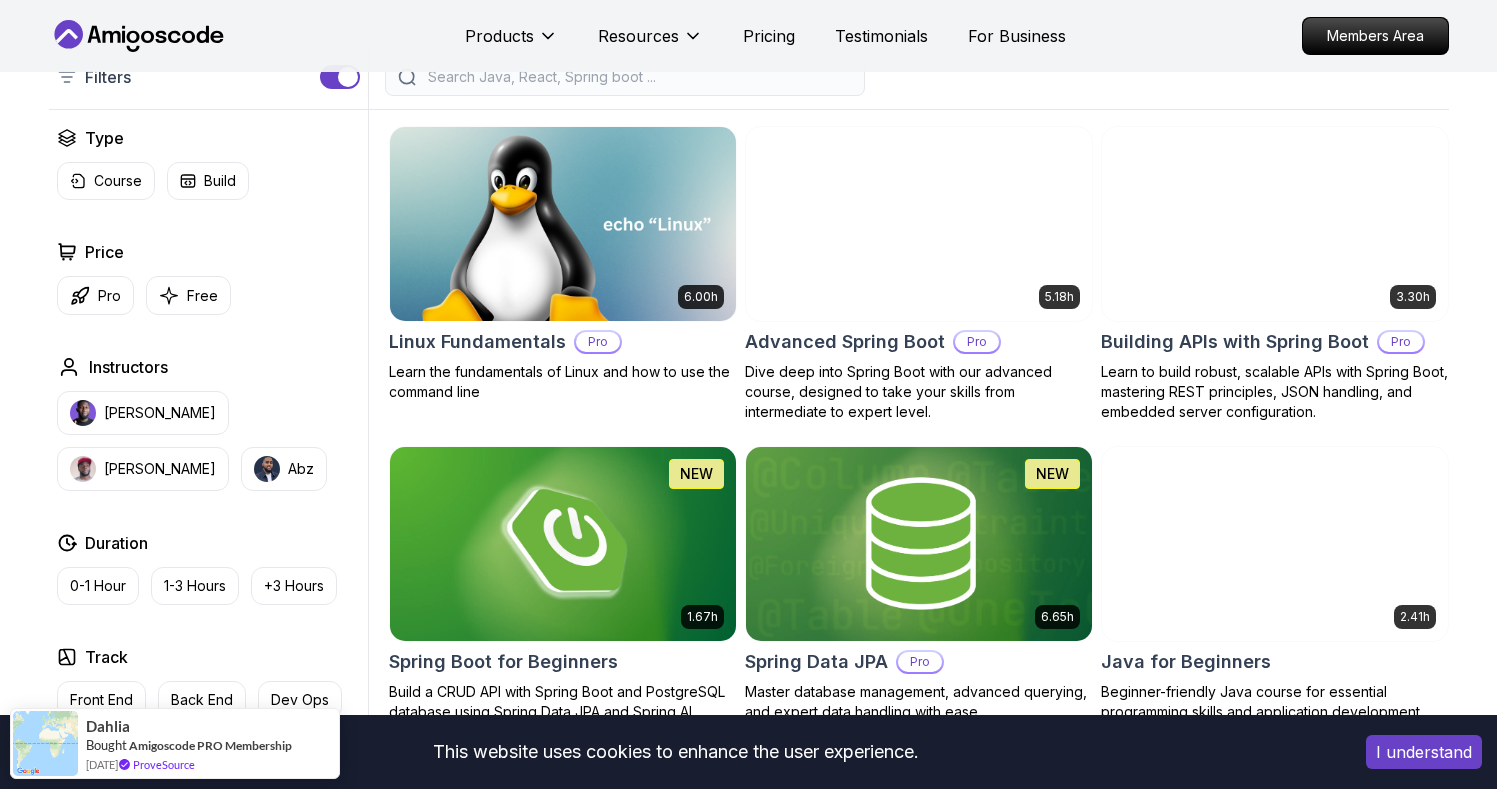 scroll, scrollTop: 593, scrollLeft: 0, axis: vertical 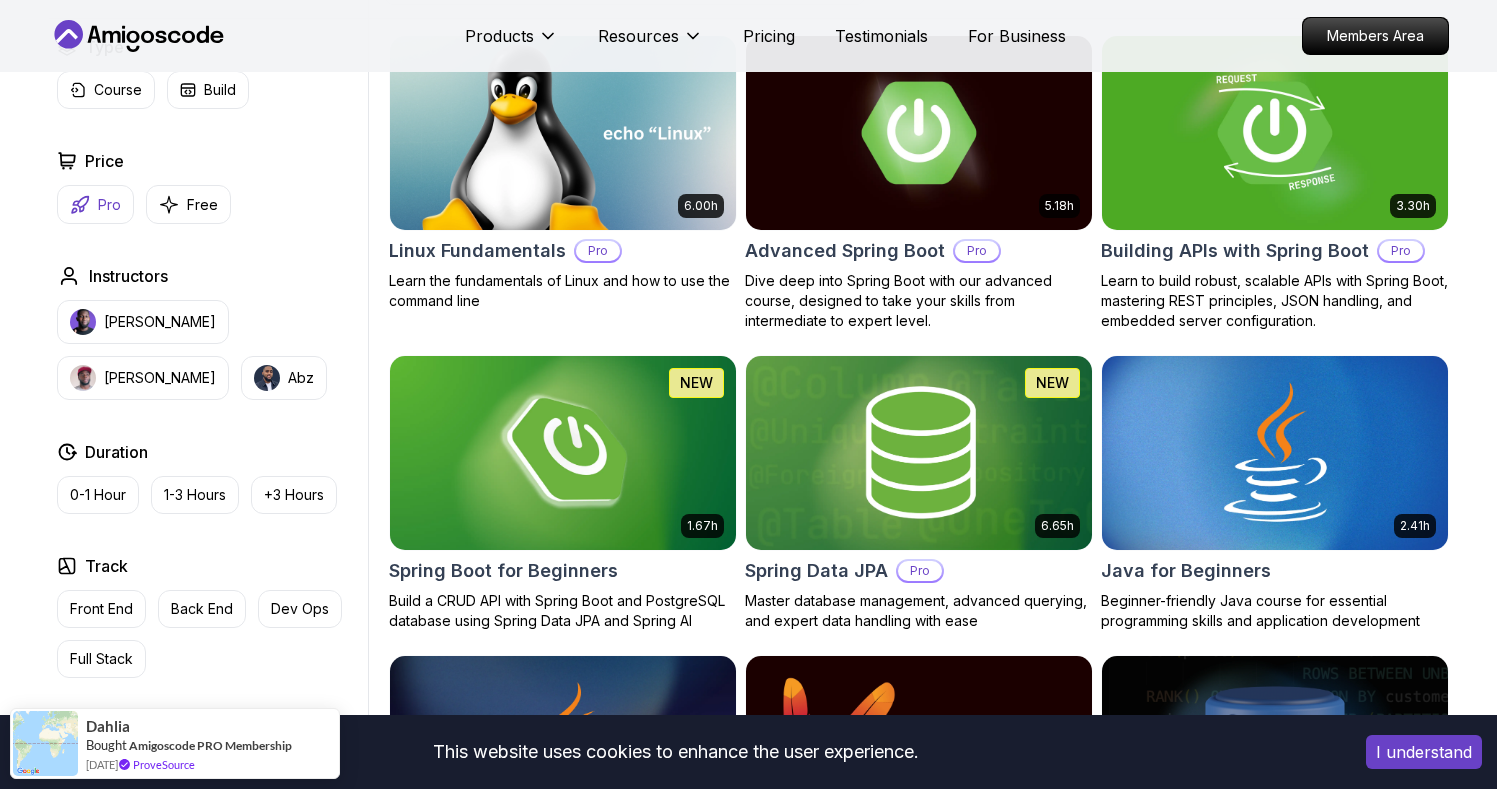 click on "Pro" at bounding box center (109, 205) 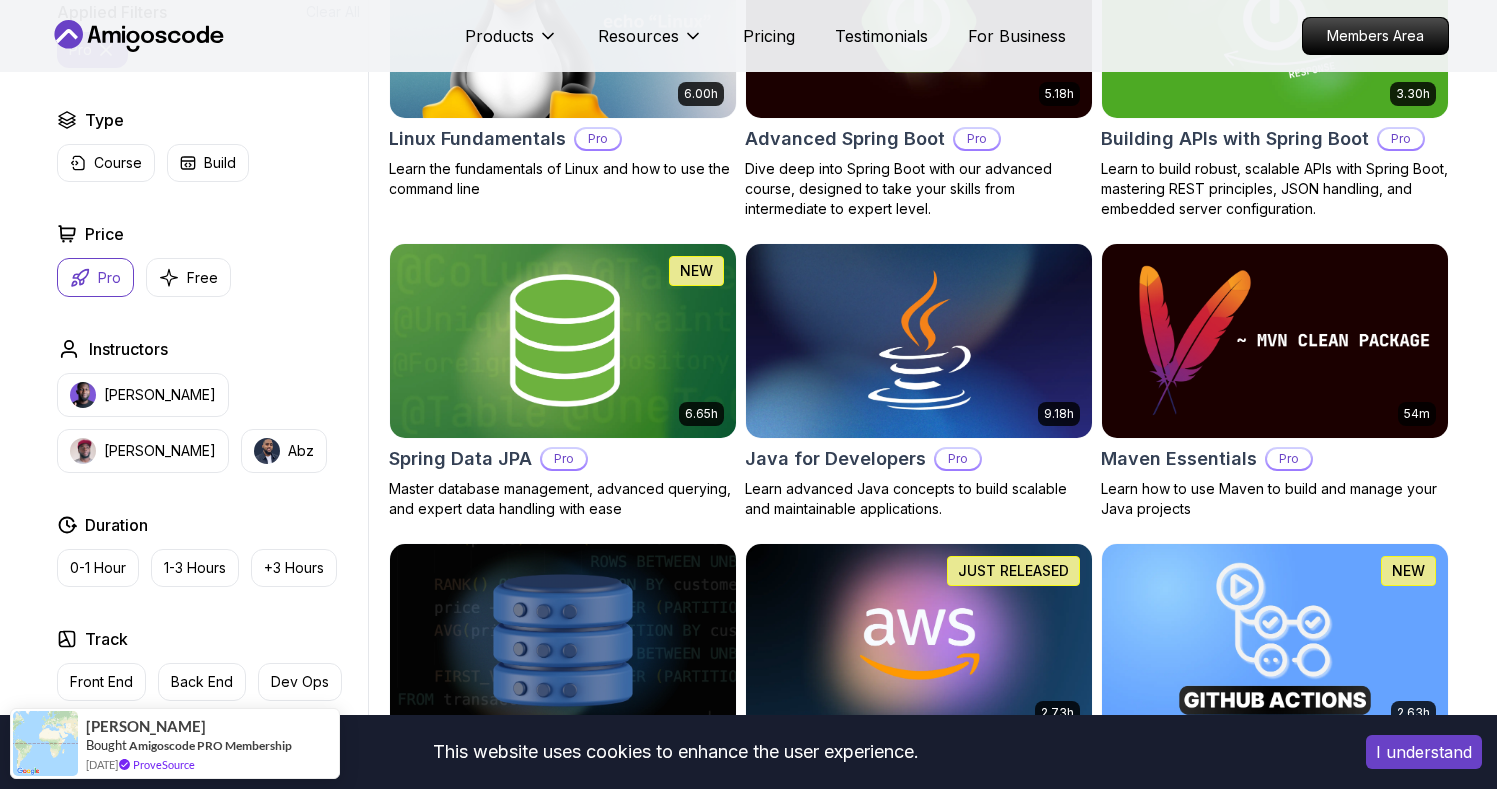 scroll, scrollTop: 811, scrollLeft: 0, axis: vertical 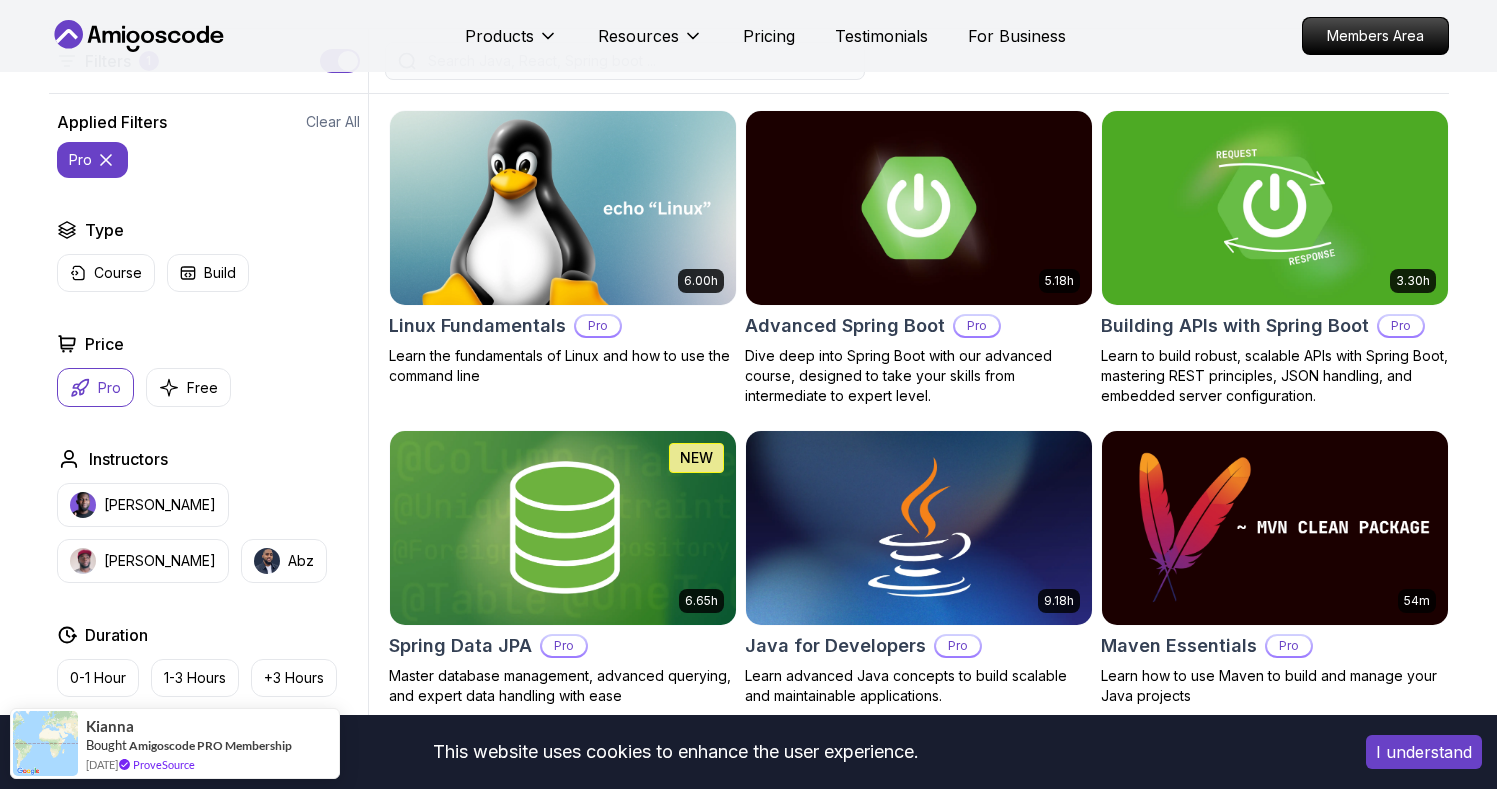 click 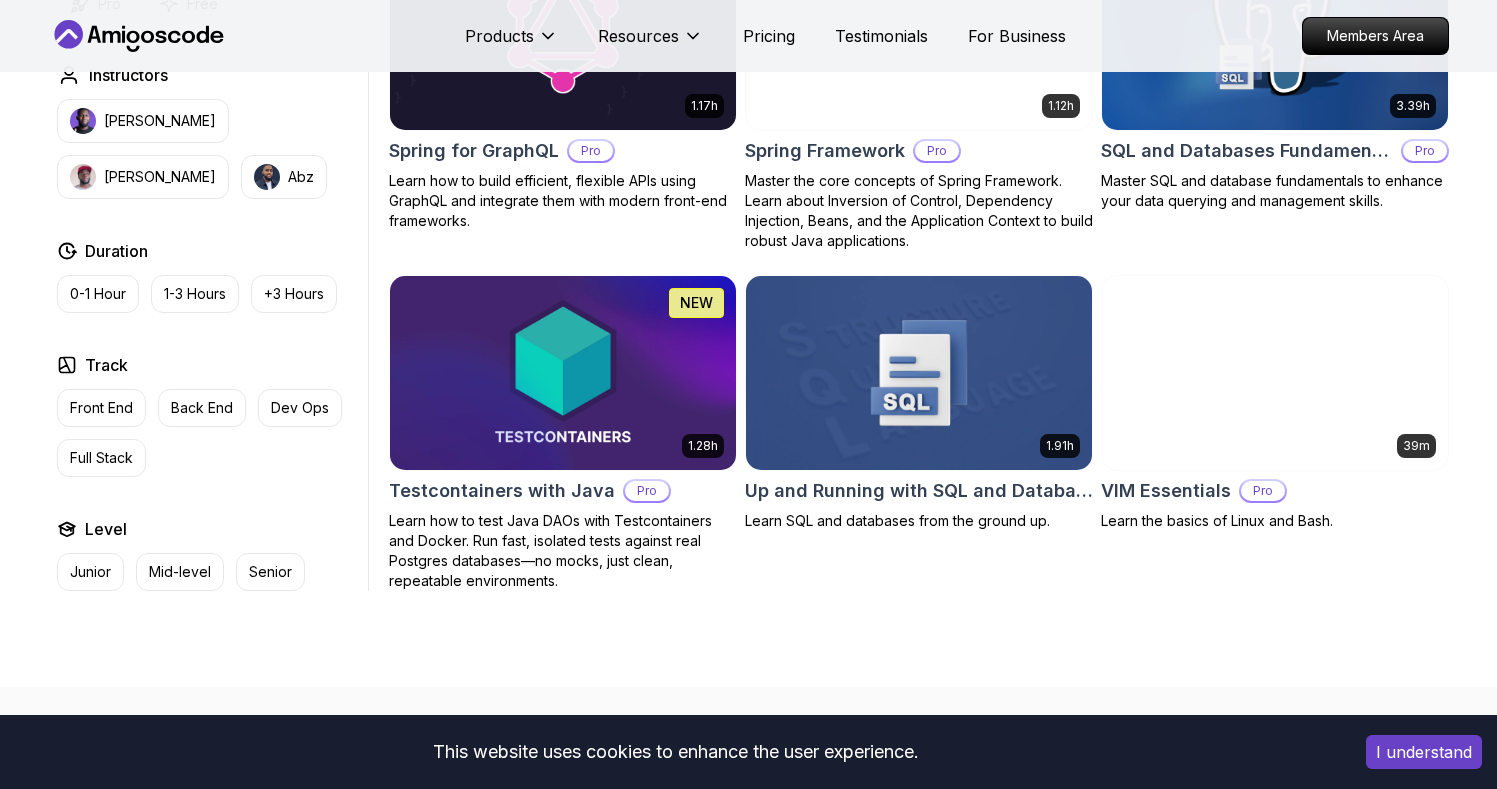 scroll, scrollTop: 5162, scrollLeft: 0, axis: vertical 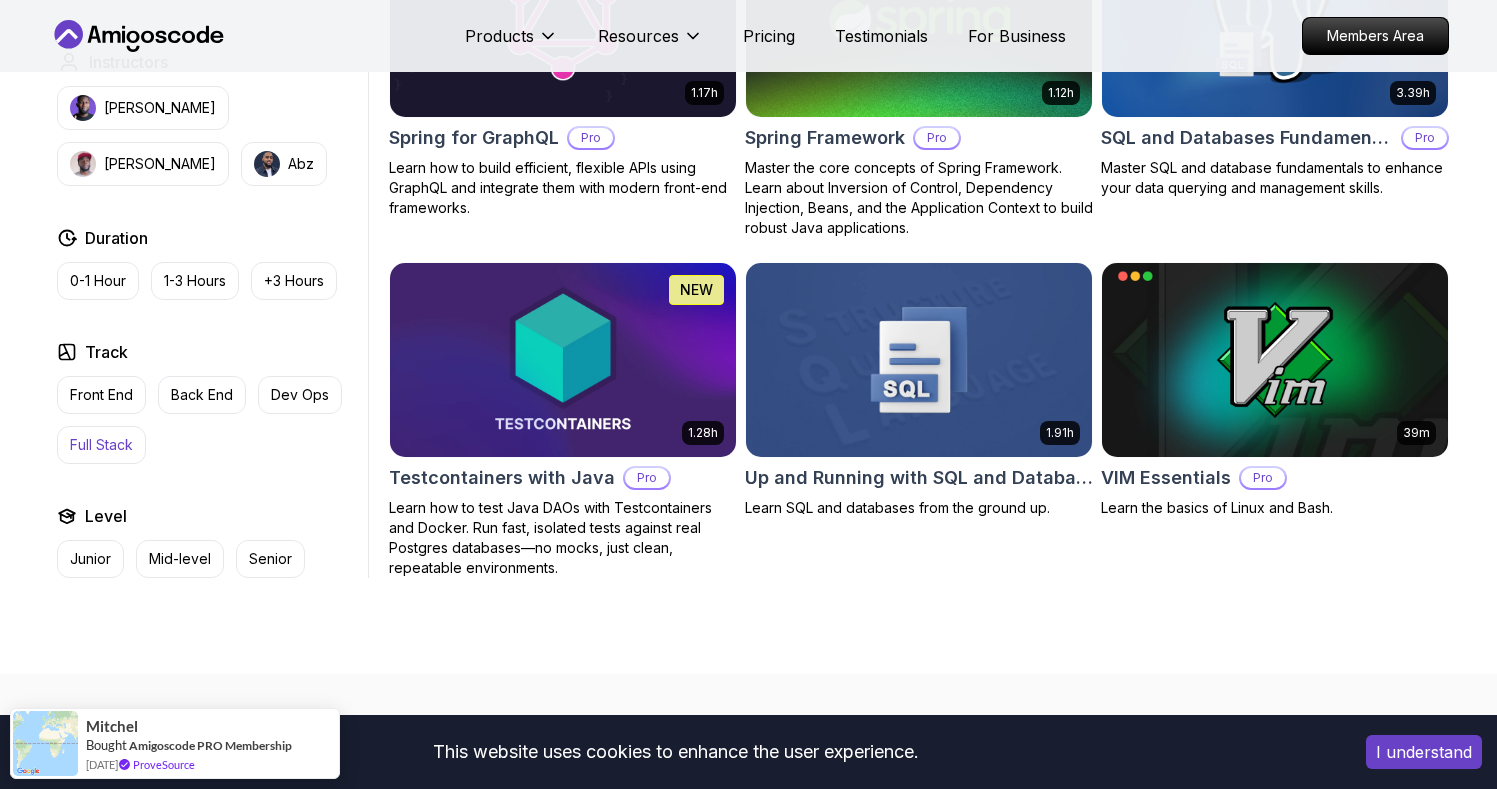 click on "Full Stack" at bounding box center [101, 445] 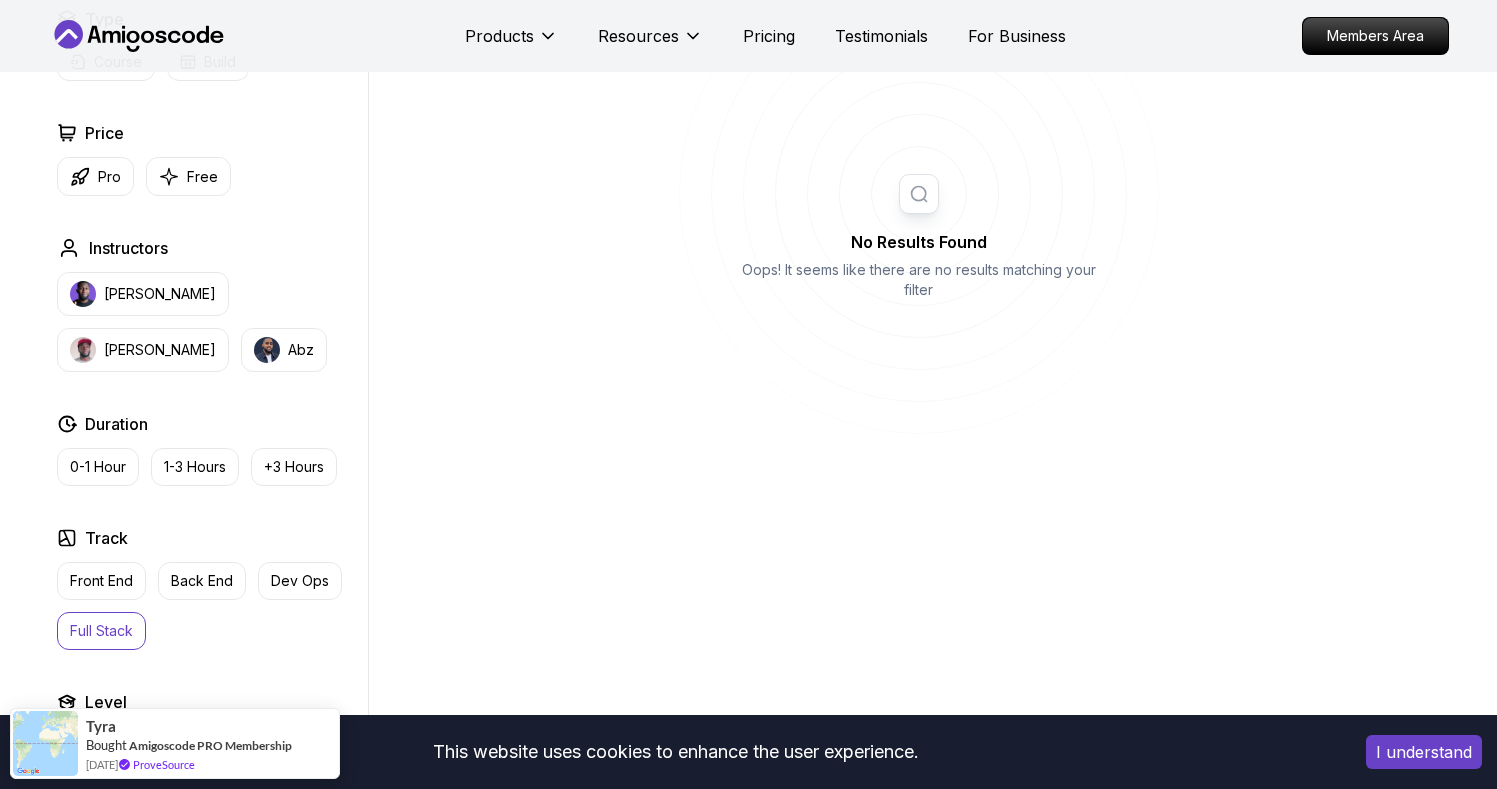 scroll, scrollTop: 626, scrollLeft: 0, axis: vertical 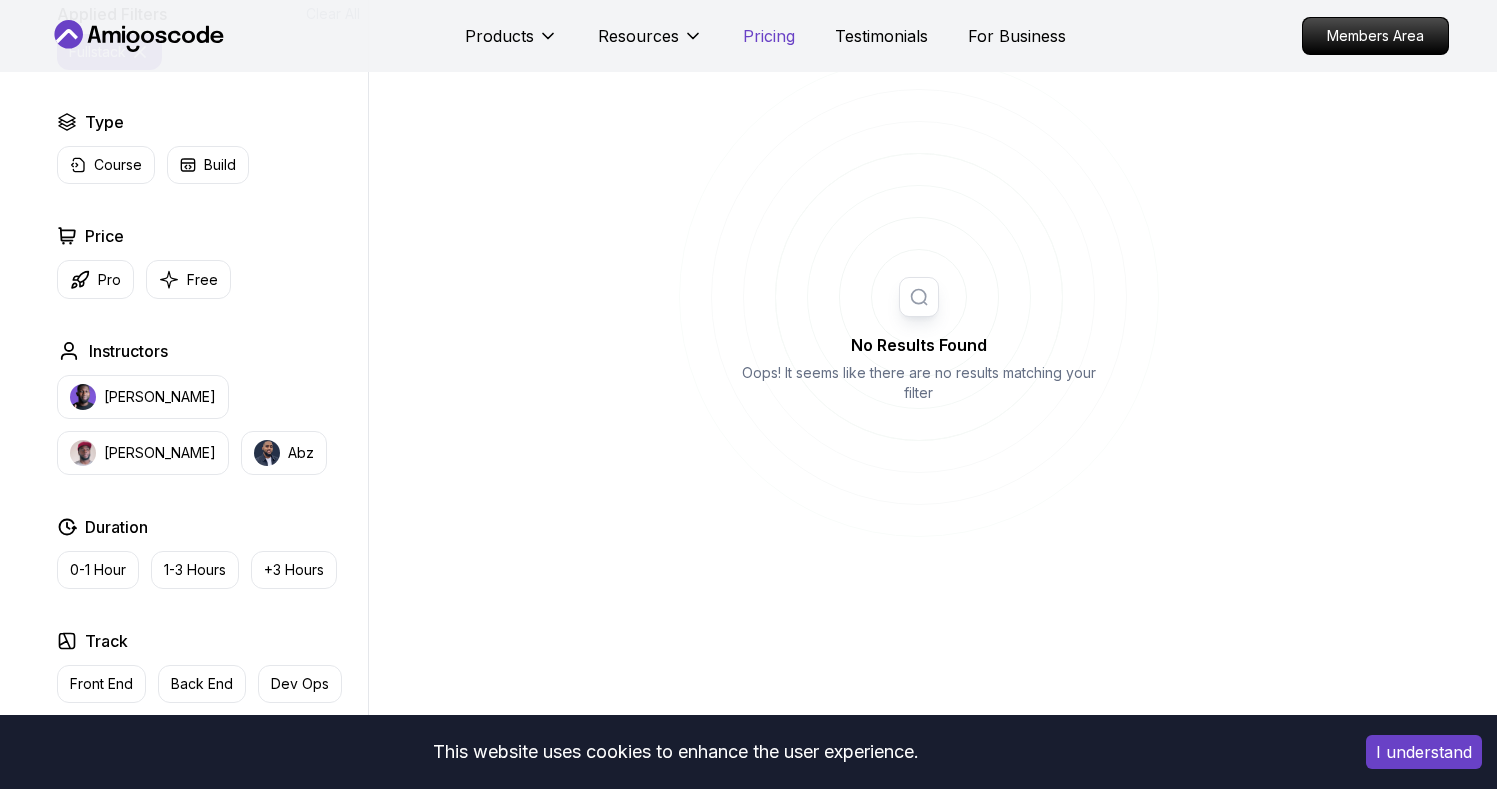 click on "Pricing" at bounding box center (769, 36) 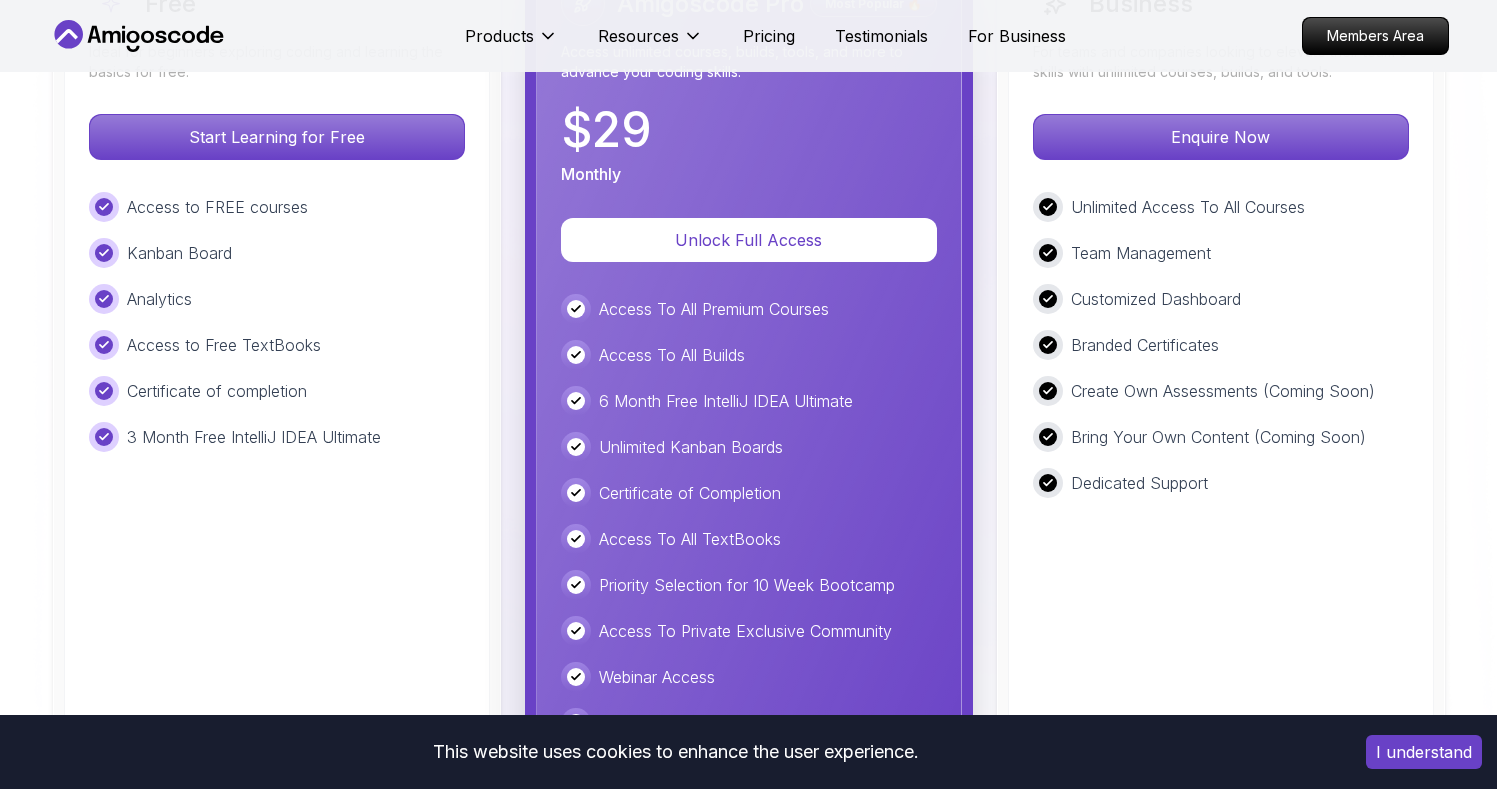 scroll, scrollTop: 4721, scrollLeft: 0, axis: vertical 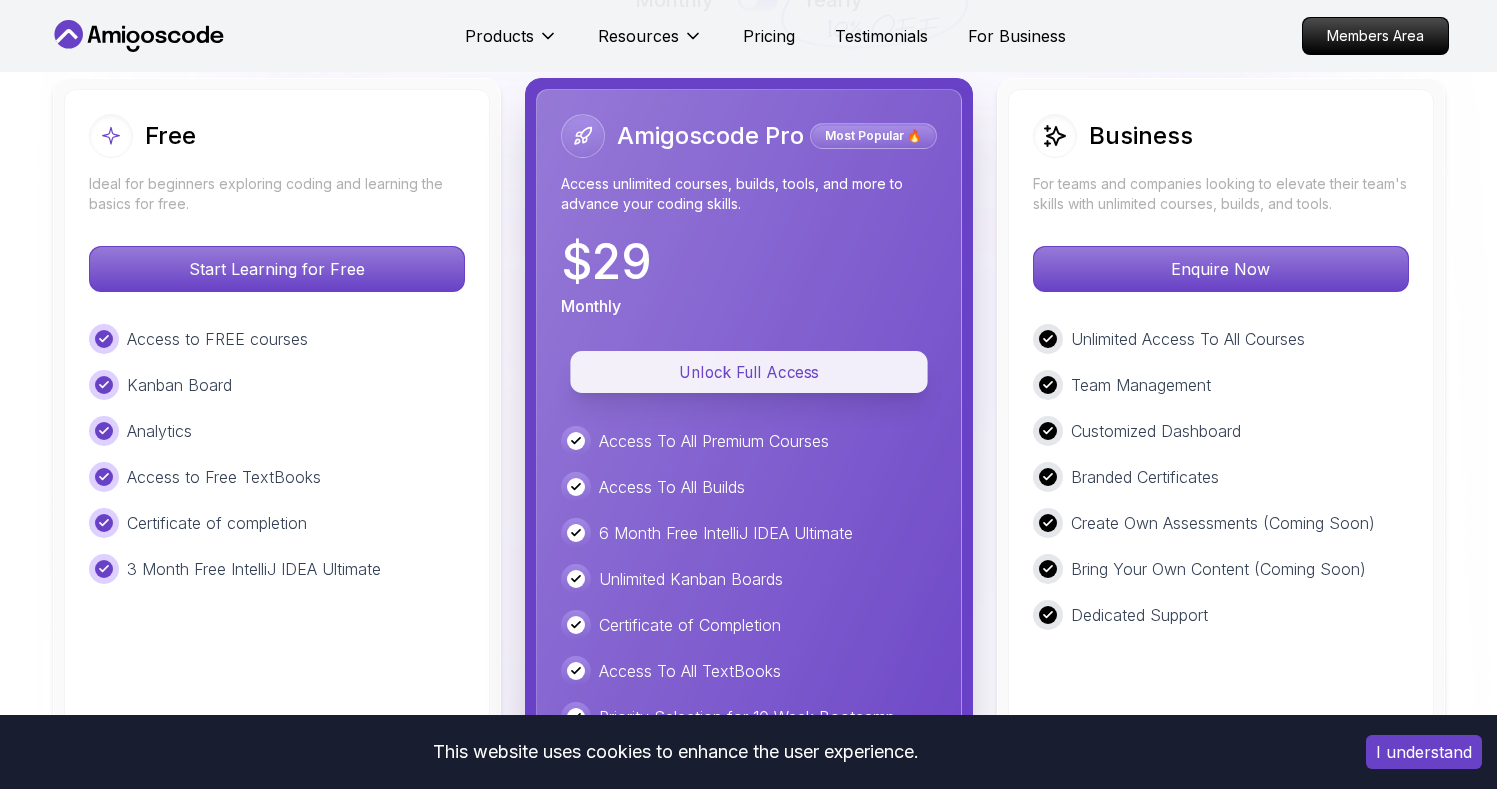 click on "Unlock Full Access" at bounding box center (749, 371) 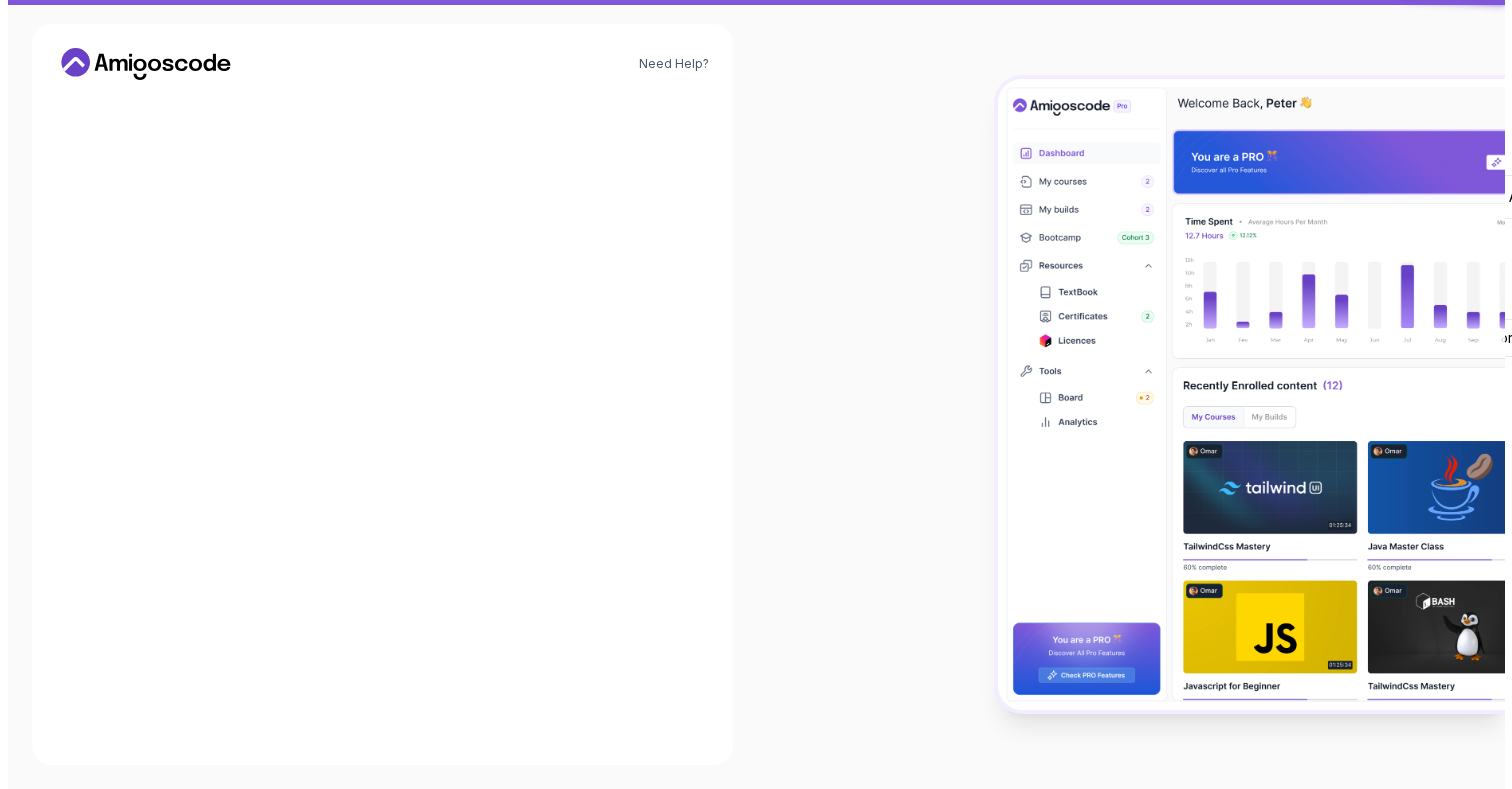 scroll, scrollTop: 0, scrollLeft: 0, axis: both 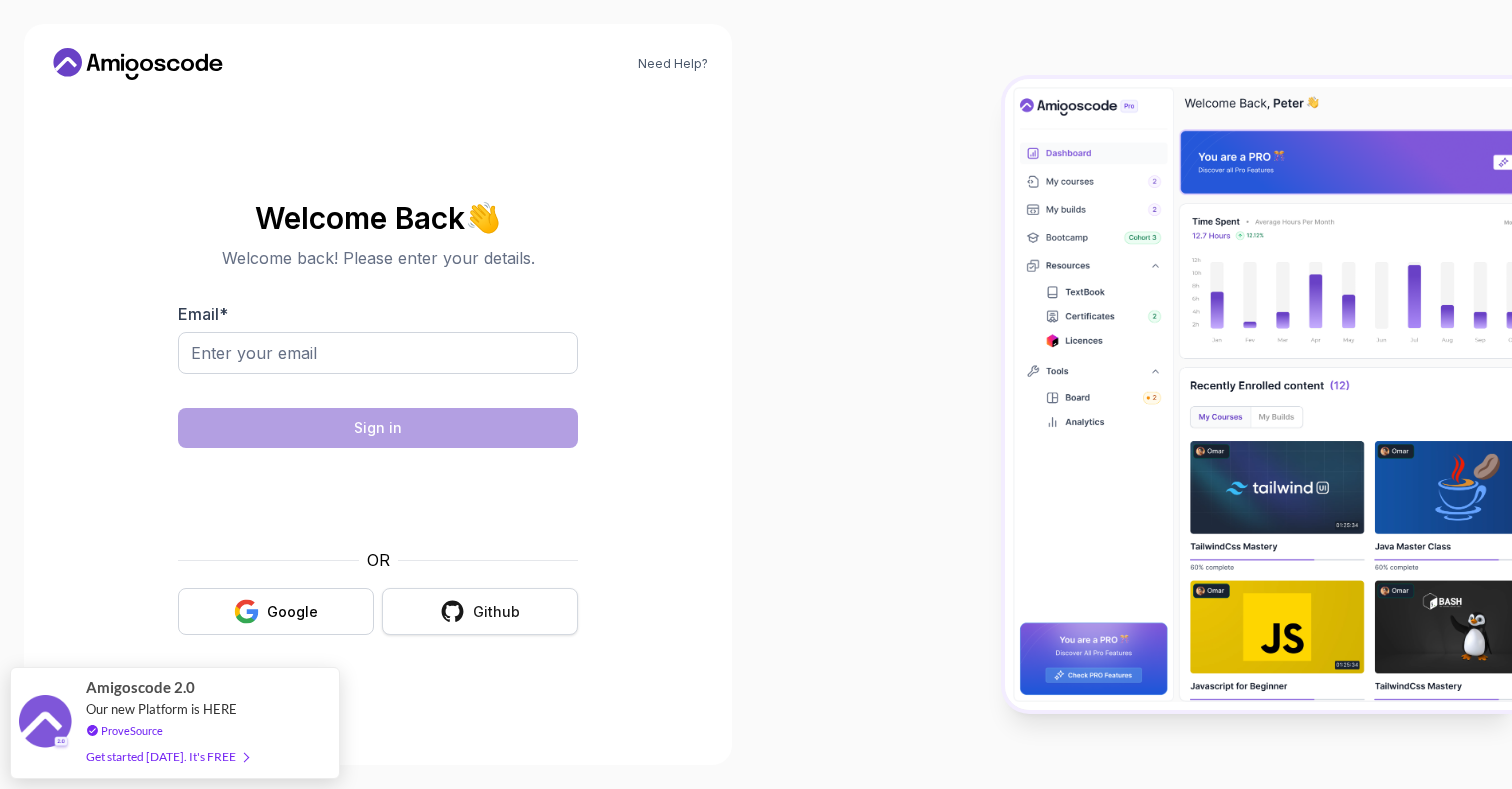 click 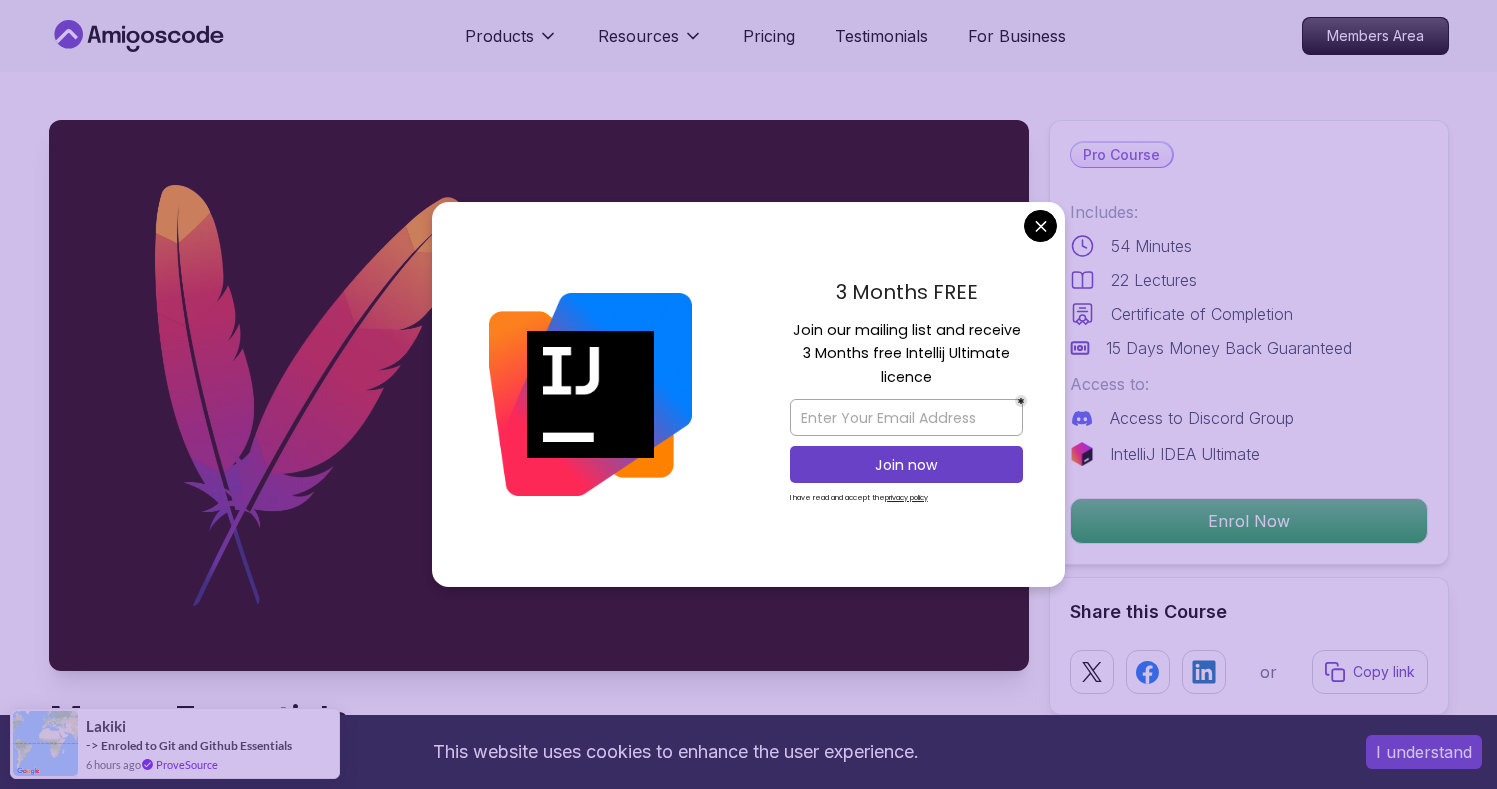 scroll, scrollTop: 0, scrollLeft: 0, axis: both 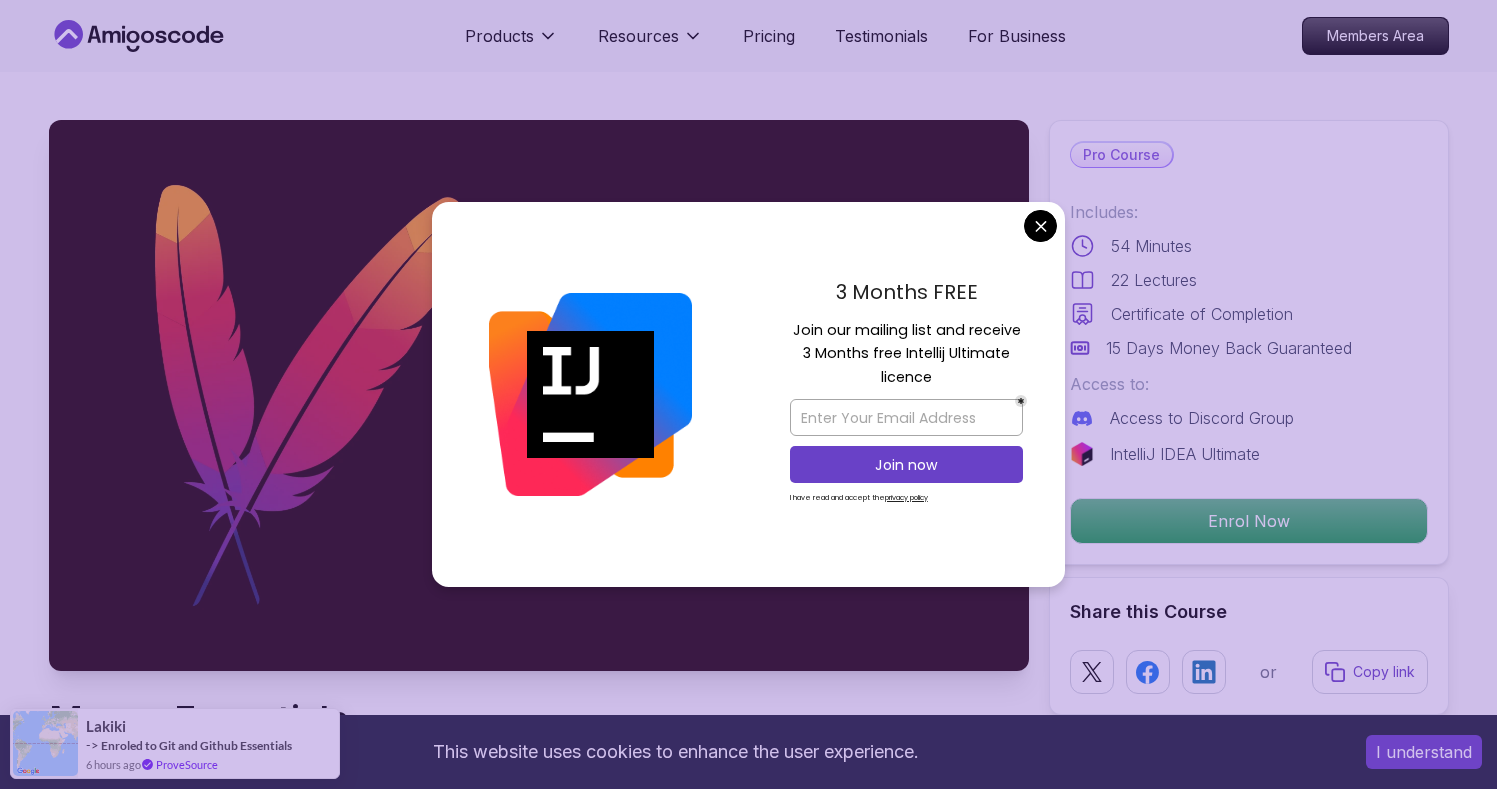 click on "3 Months FREE Join our mailing list and receive 3 Months free Intellij Ultimate licence Join now I have read and accept the  privacy policy" at bounding box center (906, 395) 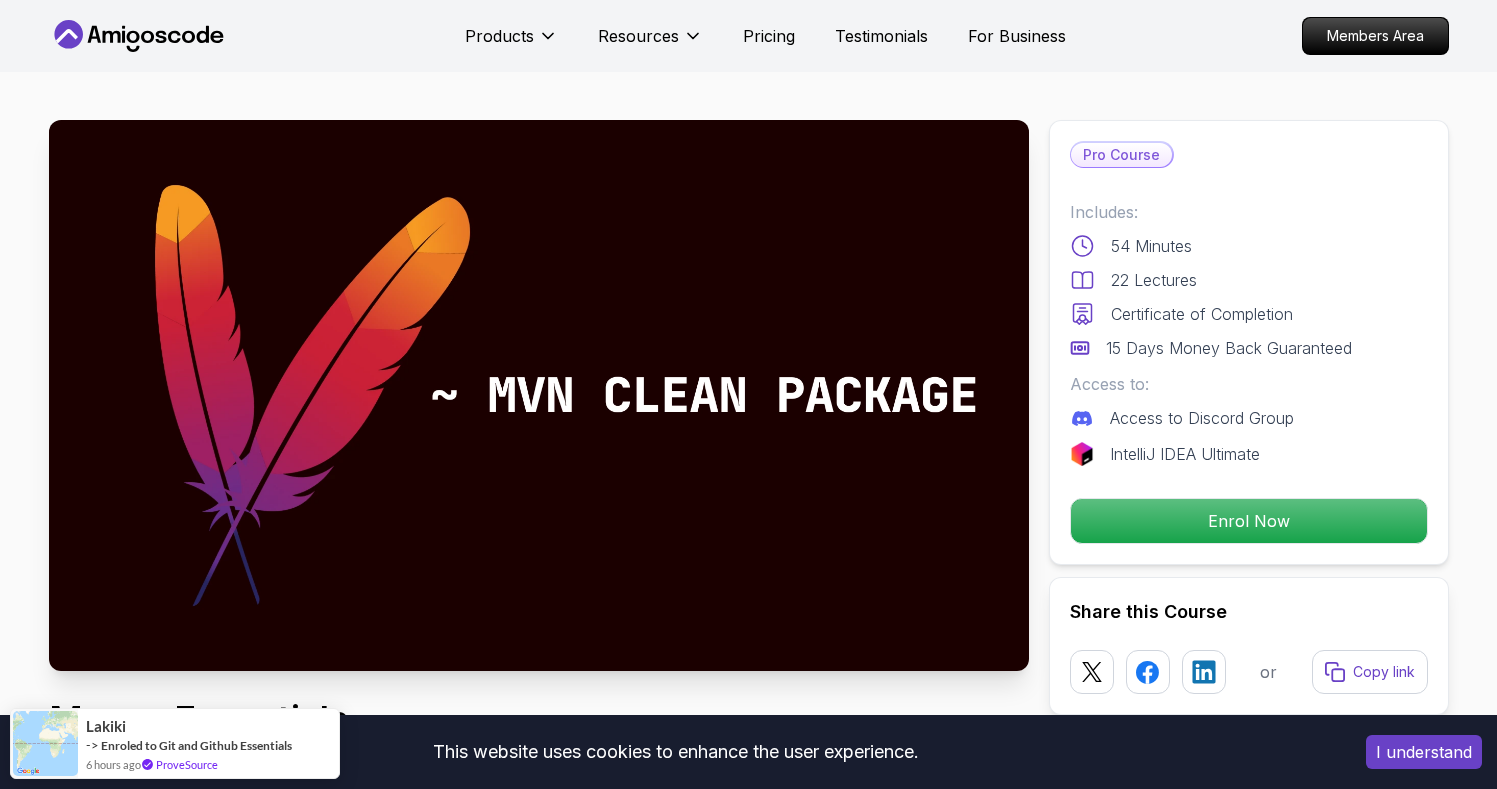 click on "This website uses cookies to enhance the user experience. I understand Products Resources Pricing Testimonials For Business Members Area Products Resources Pricing Testimonials For Business Members Area Maven Essentials Learn how to use Maven to build and manage your Java projects Mama Samba Braima Djalo  /   Instructor Pro Course Includes: 54 Minutes 22 Lectures Certificate of Completion 15 Days Money Back Guaranteed Access to: Access to Discord Group IntelliJ IDEA Ultimate Enrol Now Share this Course or Copy link Got a Team of 5 or More? With one subscription, give your entire team access to all courses and features. Check our Business Plan Mama Samba Braima Djalo  /   Instructor What you will learn maven java intellij terminal bash Getting Started with Maven - Learn what Maven is, install it, and verify your setup on your system. Project Structure and POM - Understand the Maven folder structure and master the Project Object Model (POM) file. Maven The Essential Build Tool for Java Projects" at bounding box center (748, 4328) 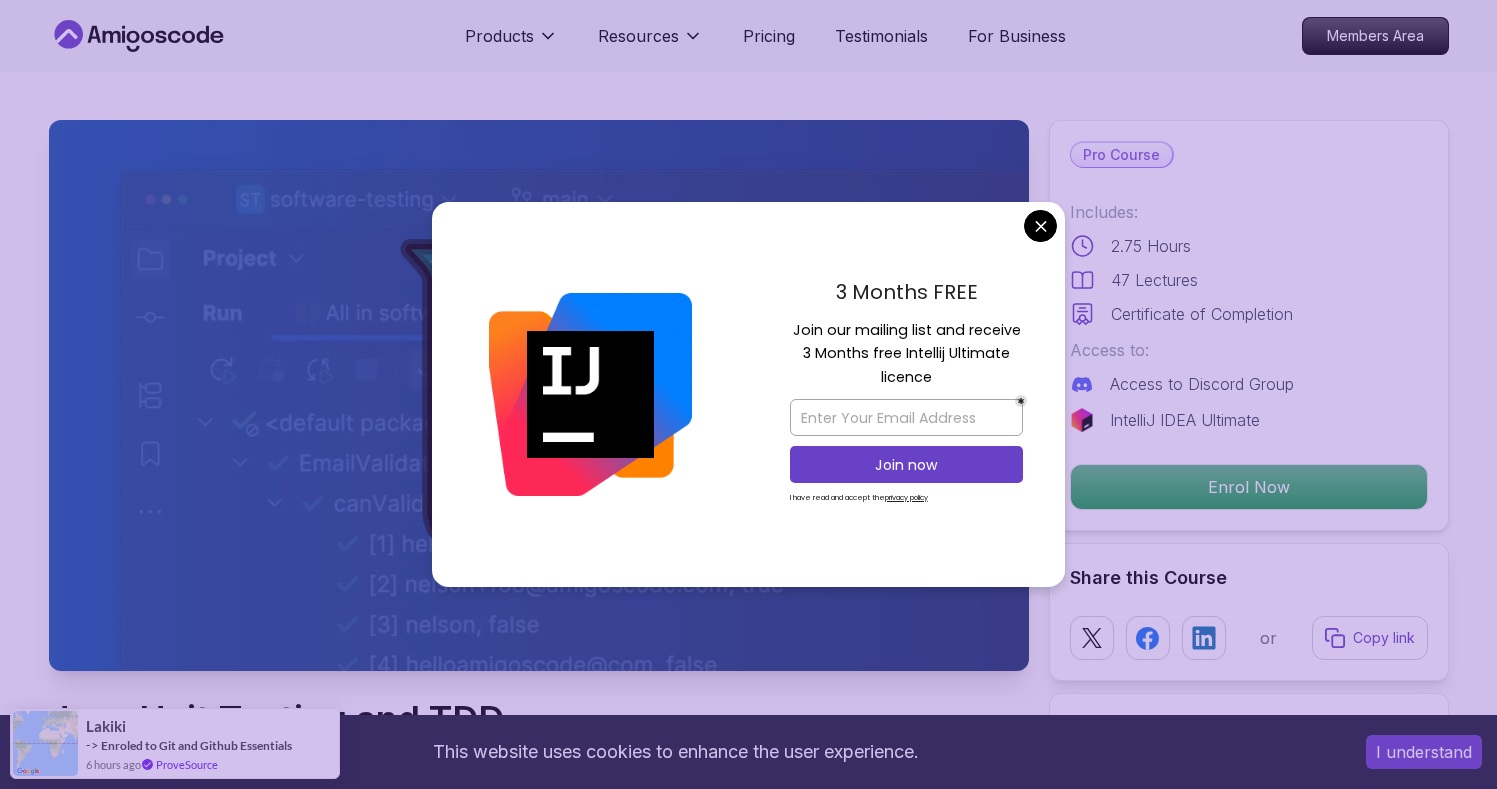 scroll, scrollTop: 0, scrollLeft: 0, axis: both 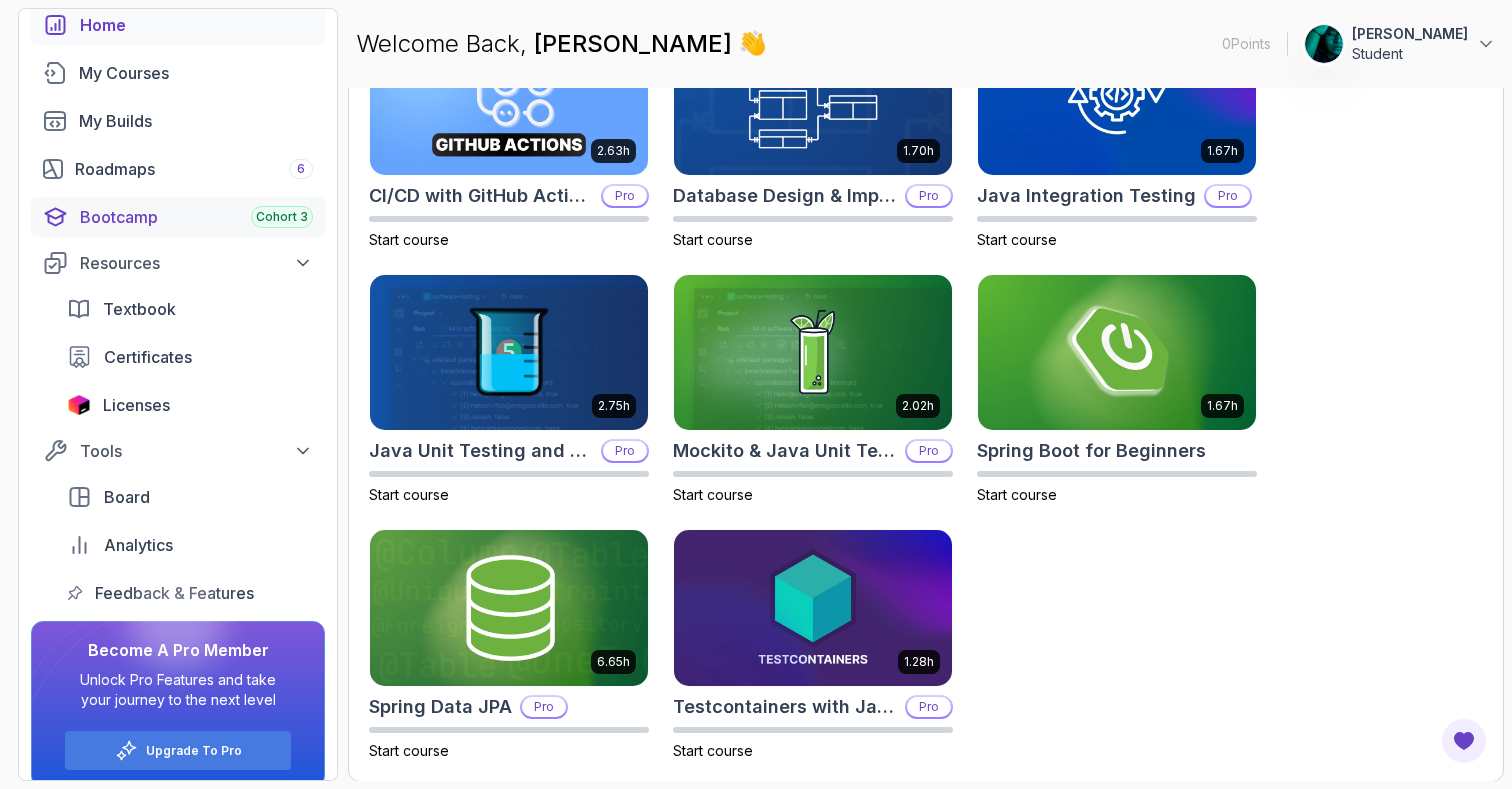click on "Bootcamp Cohort 3" at bounding box center [196, 217] 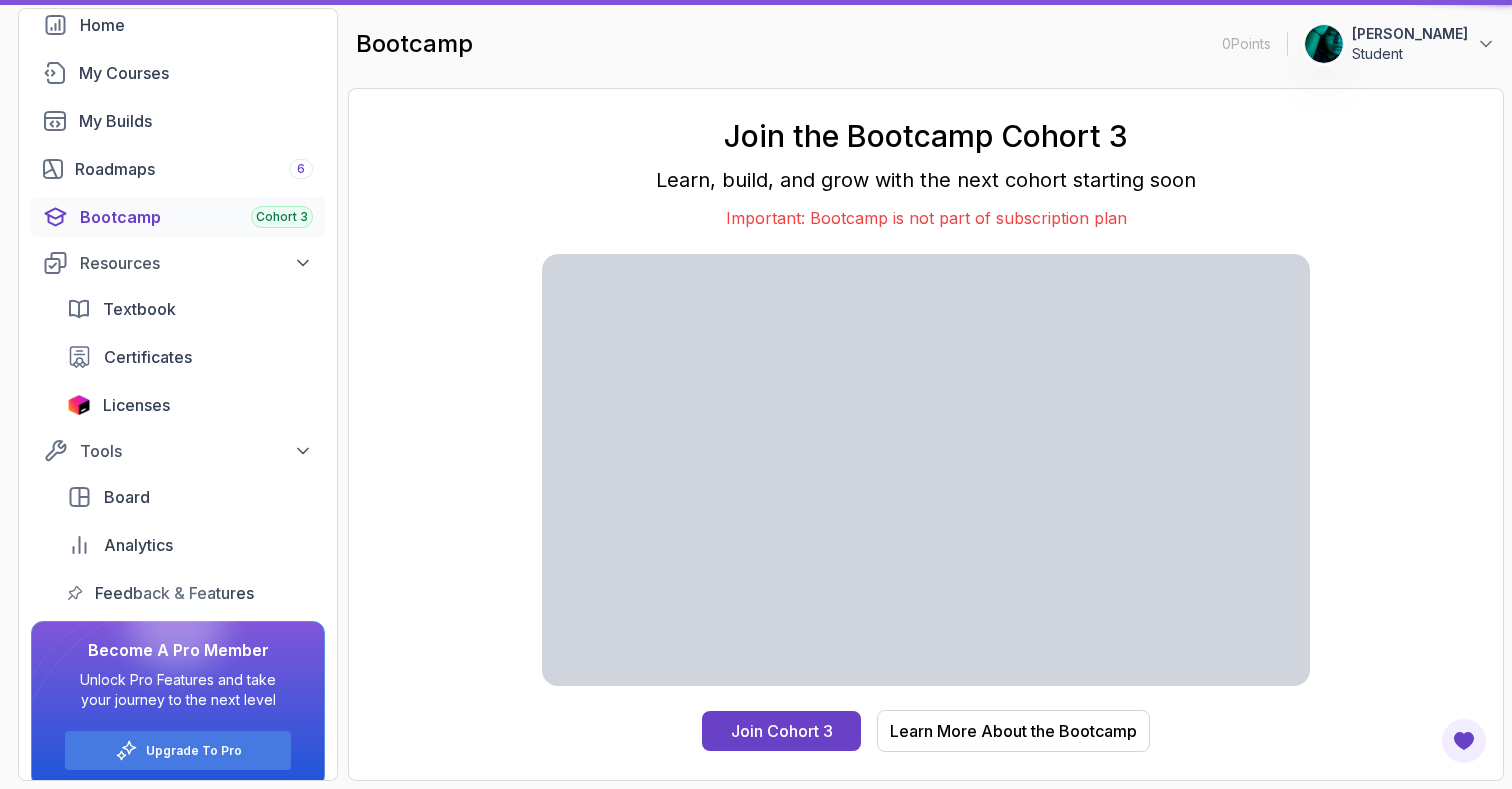 scroll, scrollTop: 0, scrollLeft: 0, axis: both 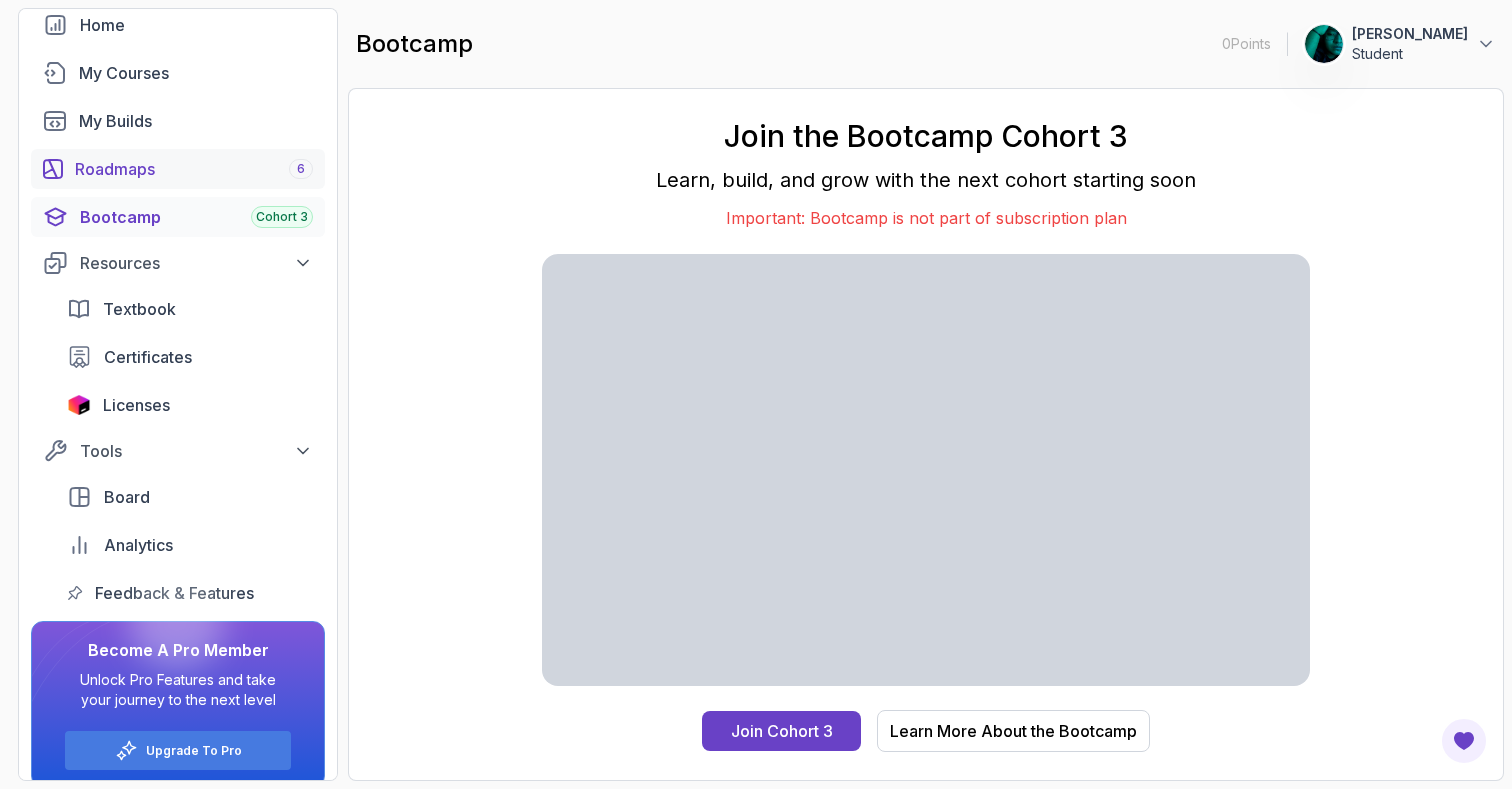 click on "Roadmaps 6" at bounding box center (194, 169) 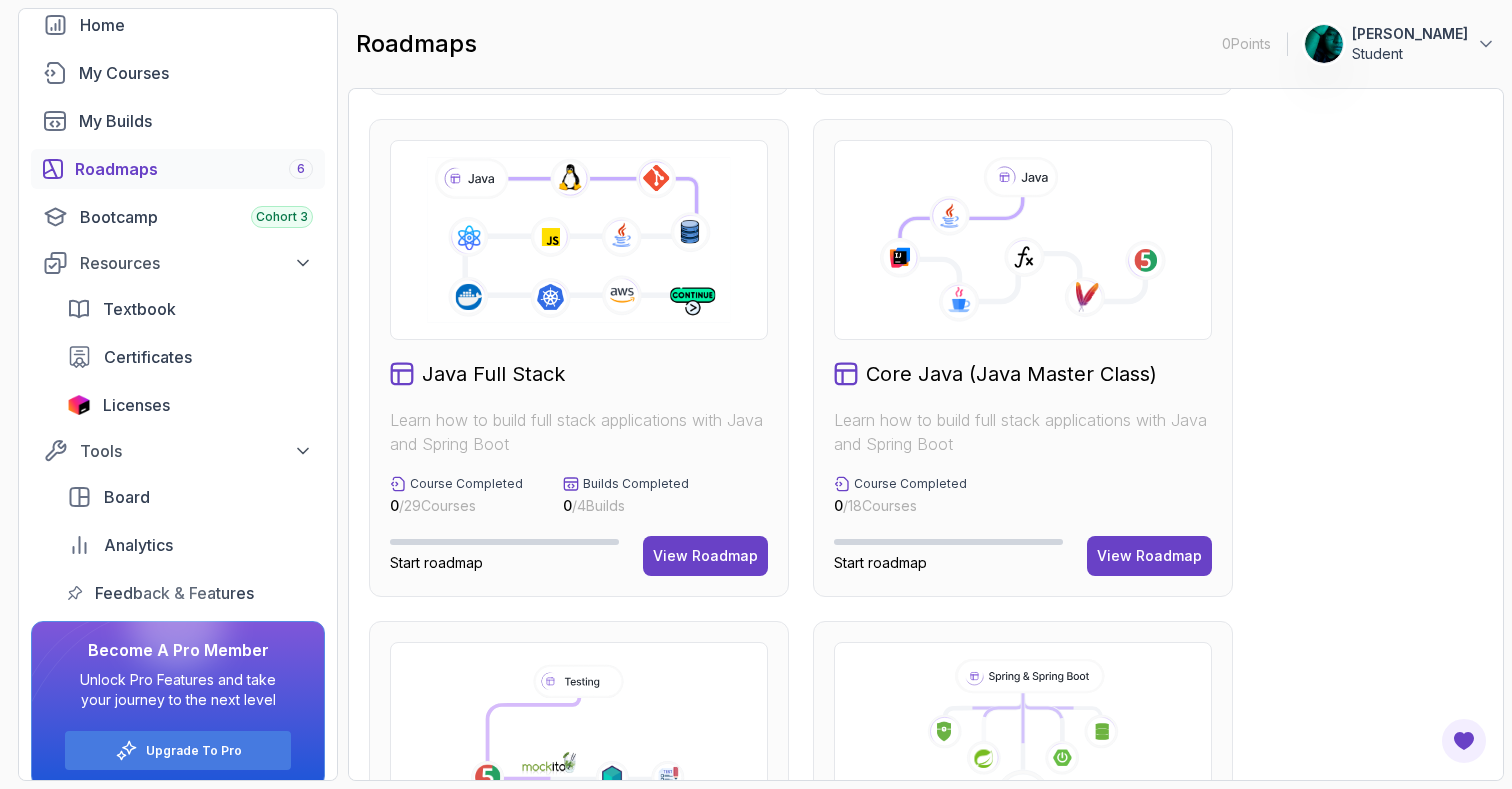 scroll, scrollTop: 505, scrollLeft: 0, axis: vertical 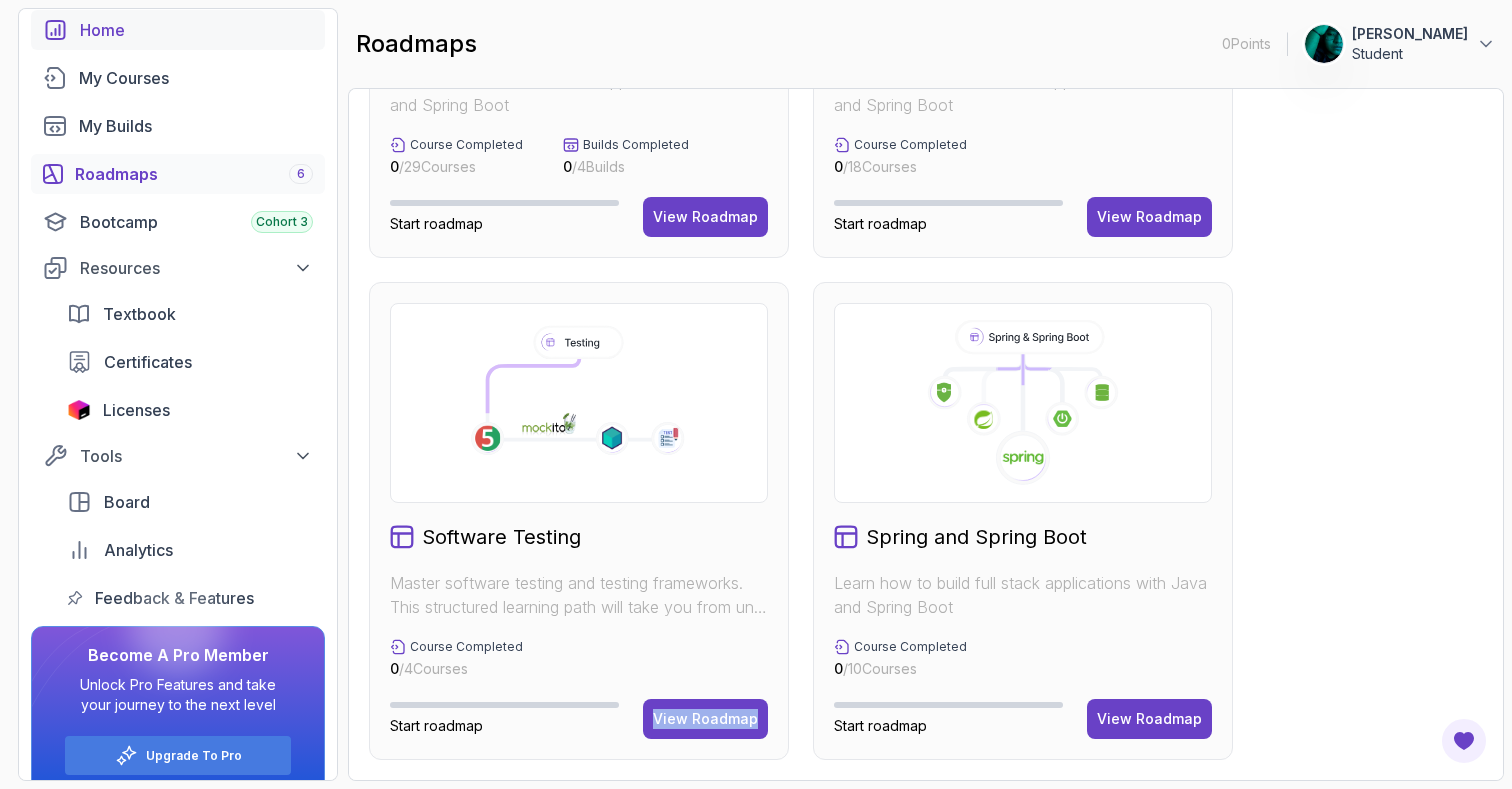 click on "Home" at bounding box center (178, 30) 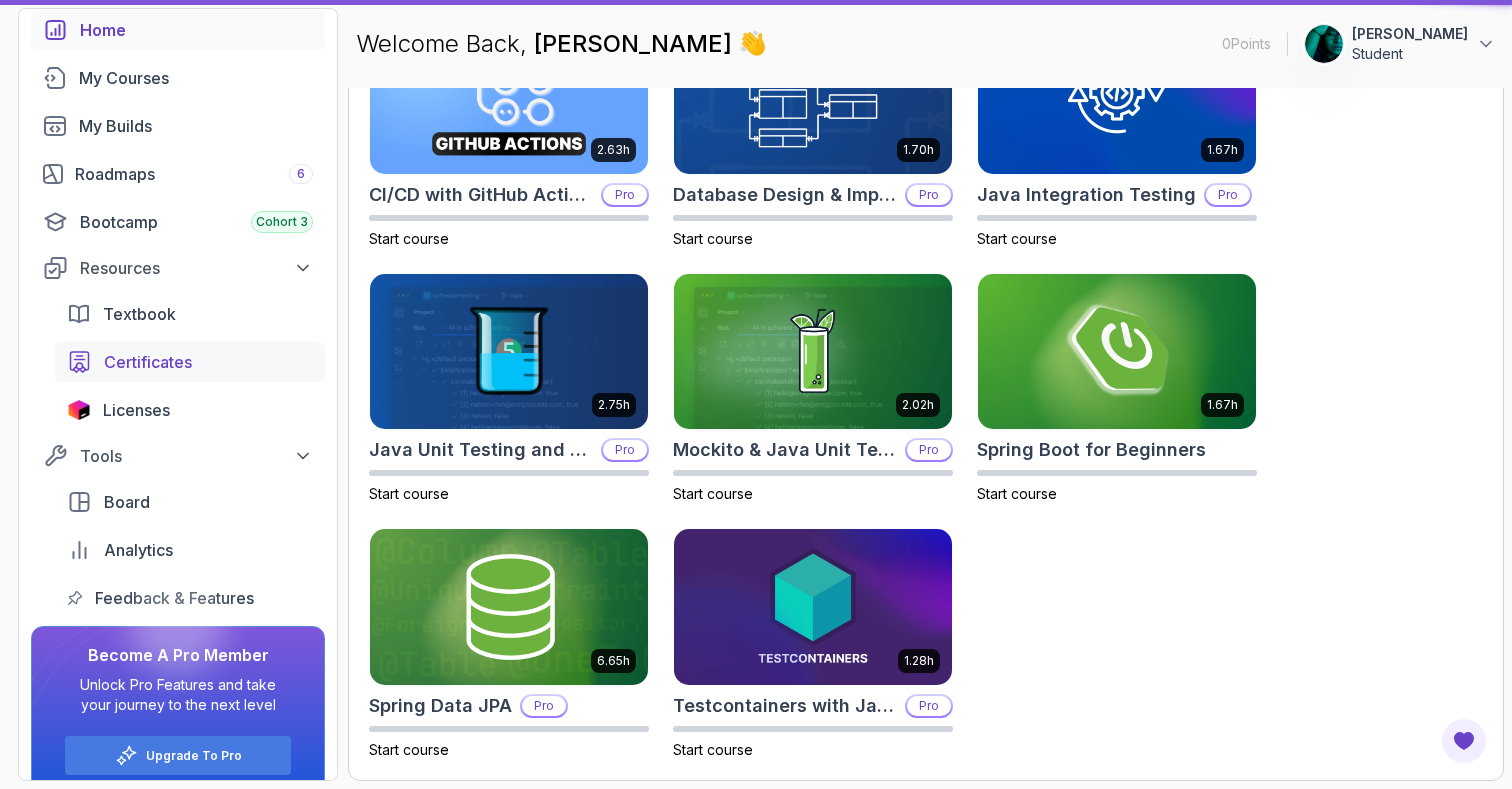 scroll, scrollTop: 0, scrollLeft: 0, axis: both 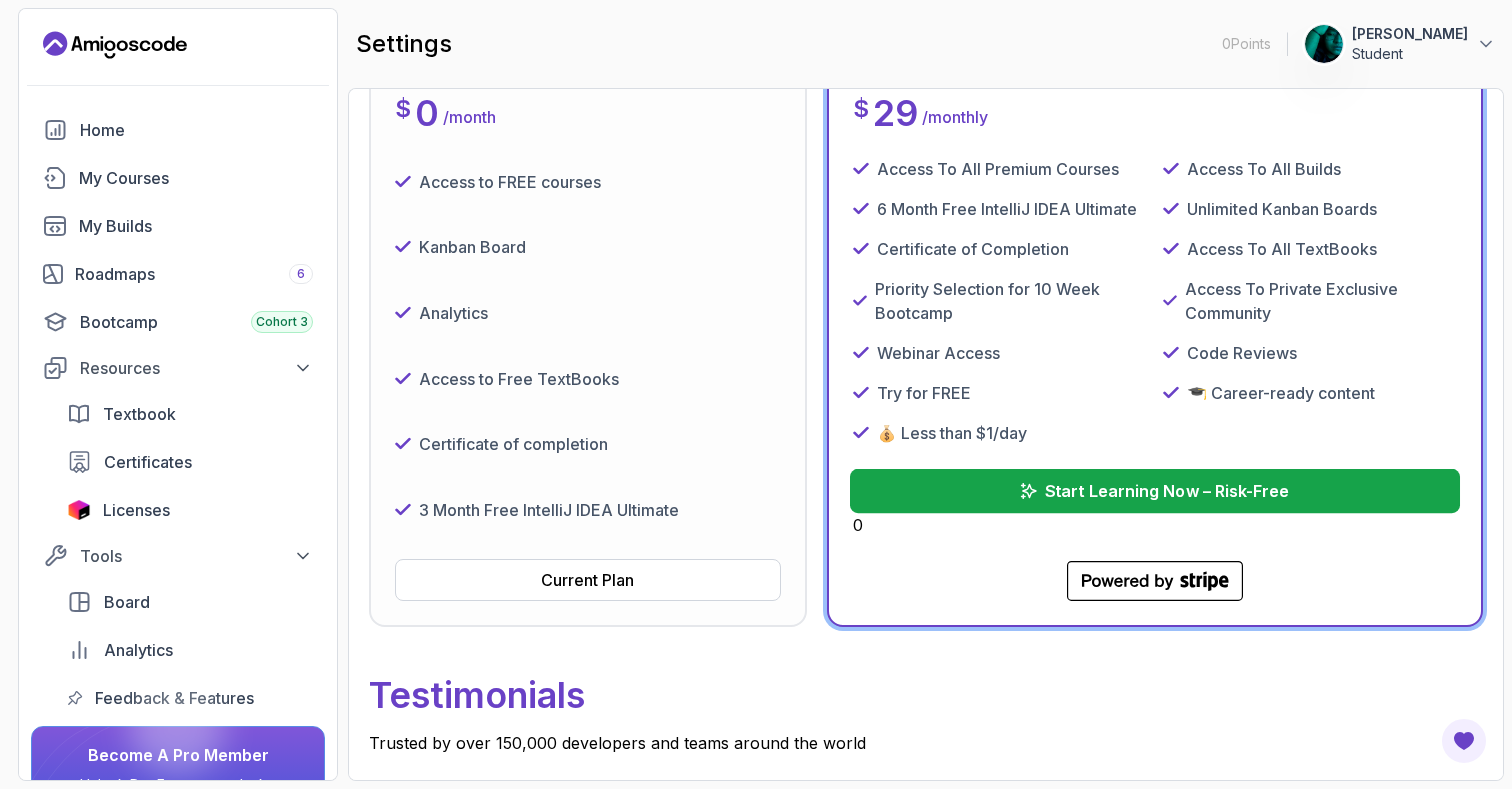 click on "Start Learning Now – Risk-Free" at bounding box center [1167, 491] 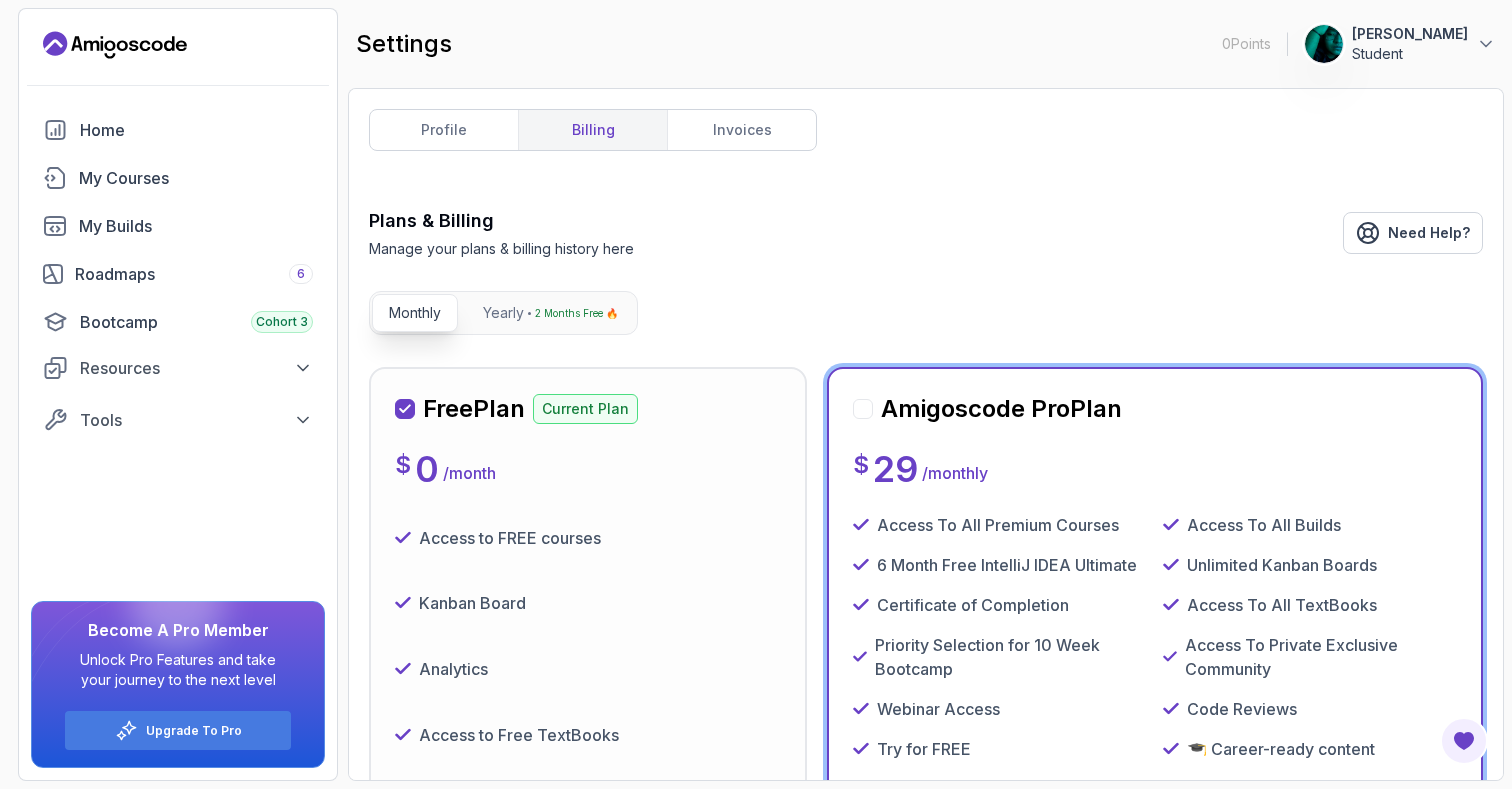 scroll, scrollTop: 0, scrollLeft: 0, axis: both 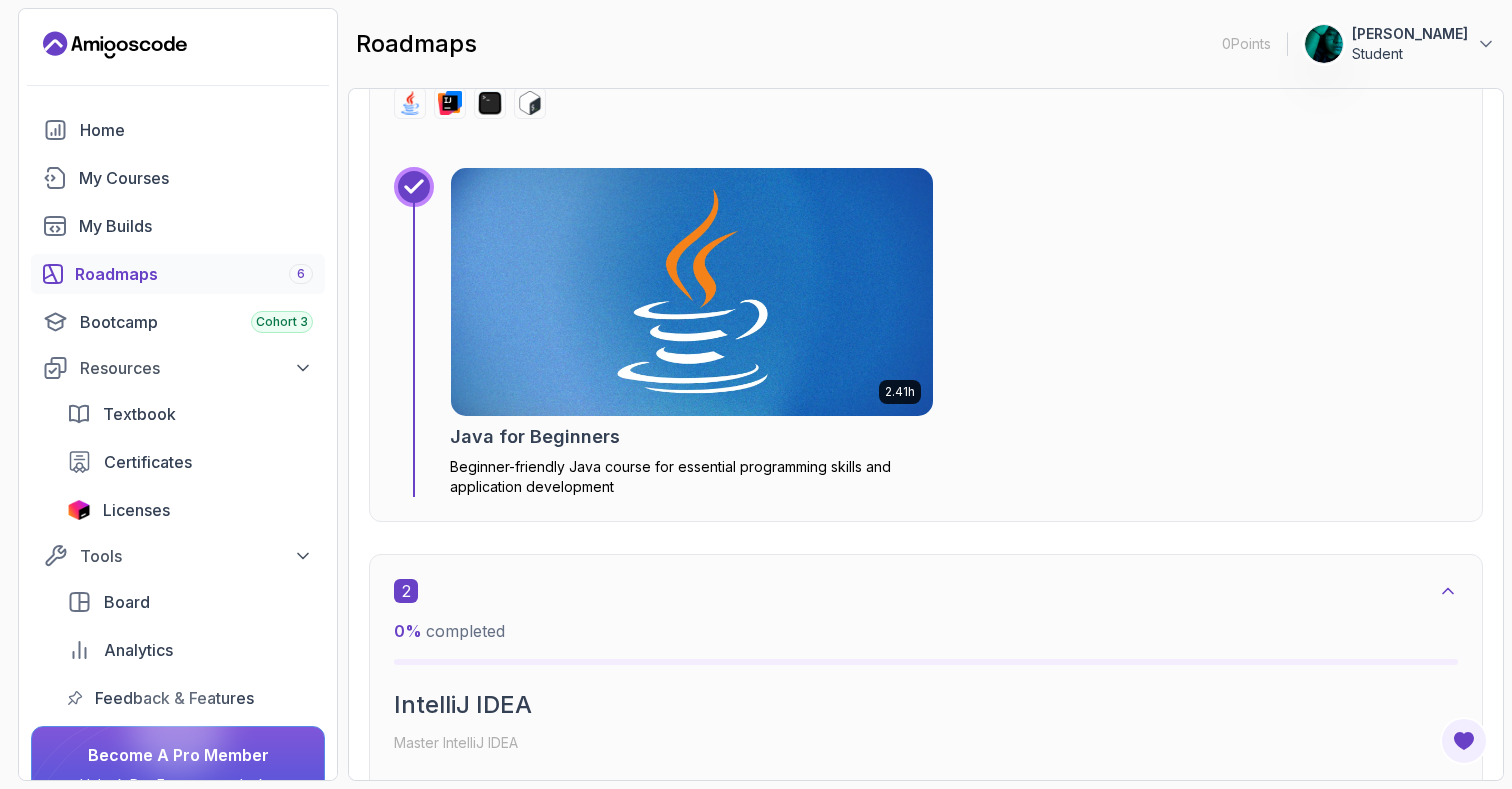 click at bounding box center [692, 292] 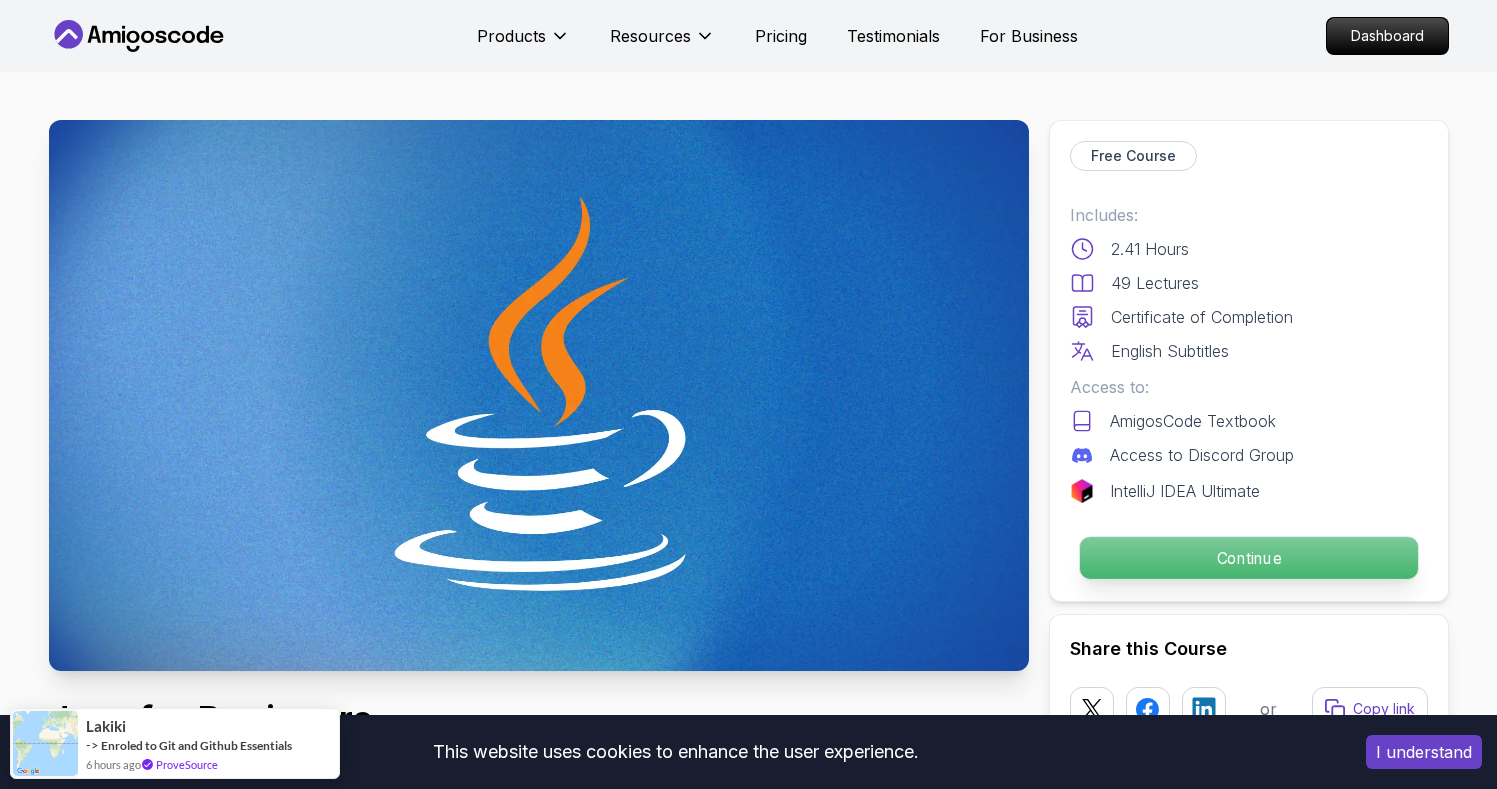 click on "Continue" at bounding box center [1248, 558] 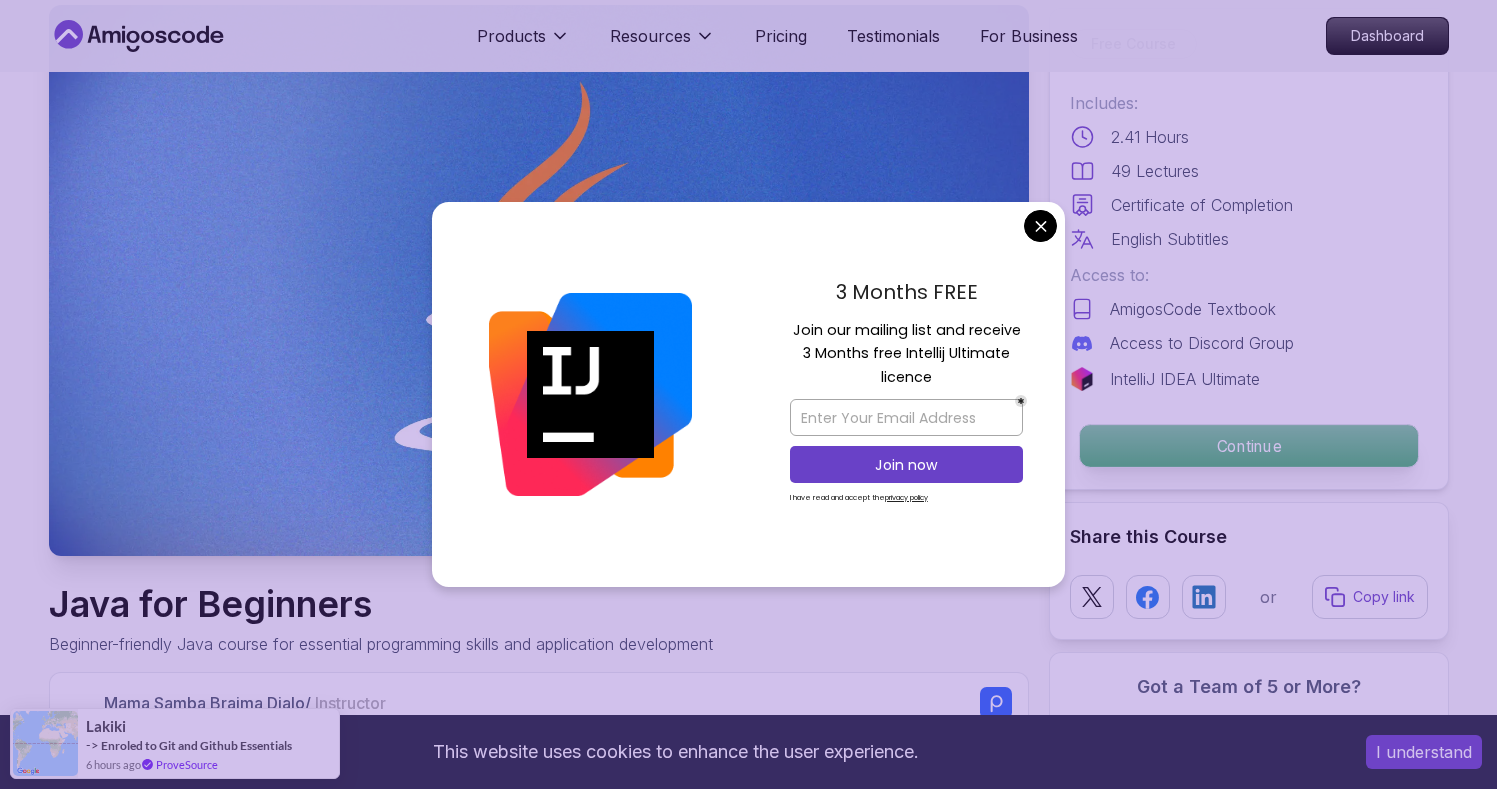 scroll, scrollTop: 218, scrollLeft: 0, axis: vertical 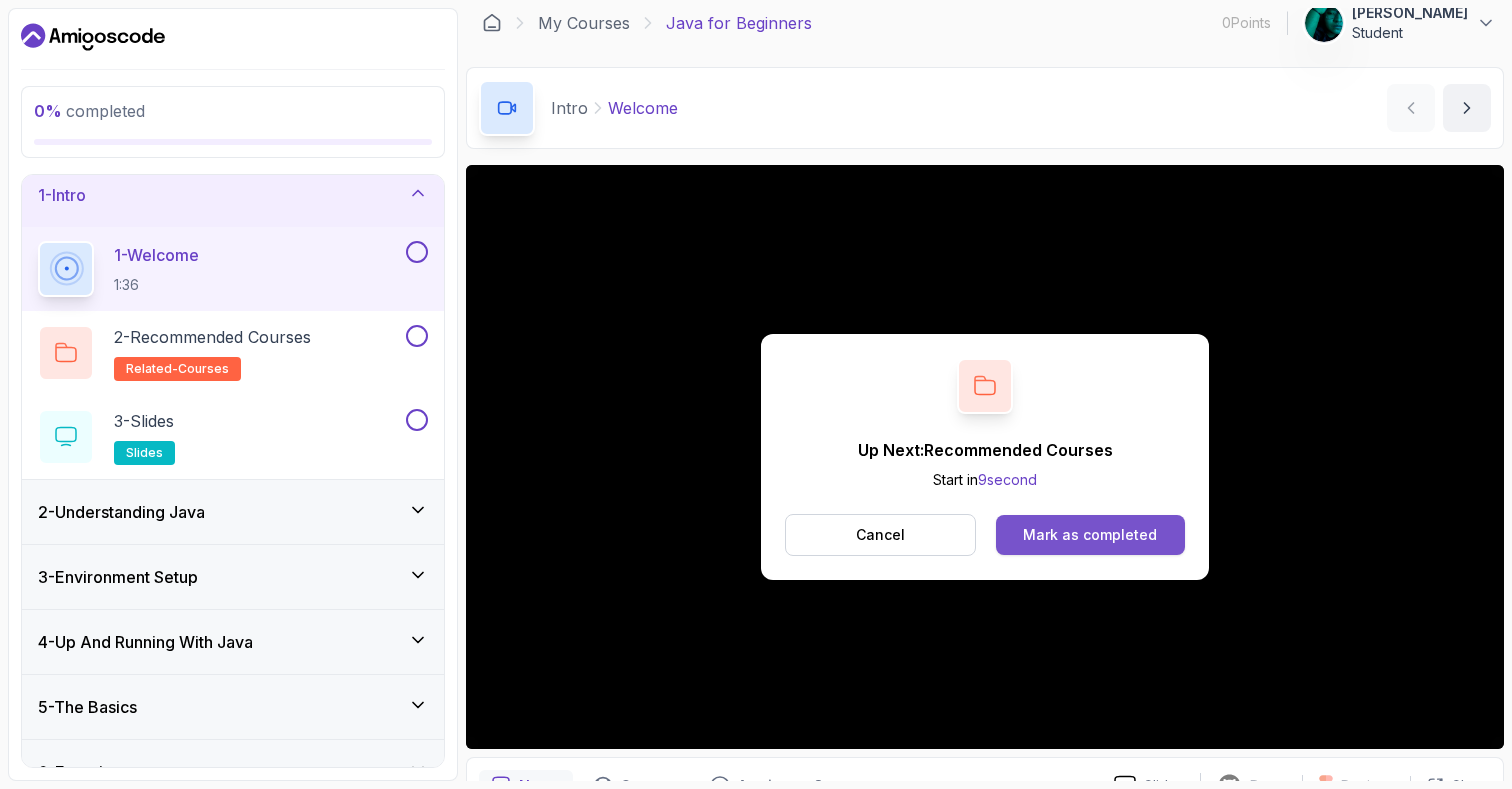 click on "Mark as completed" at bounding box center [1090, 535] 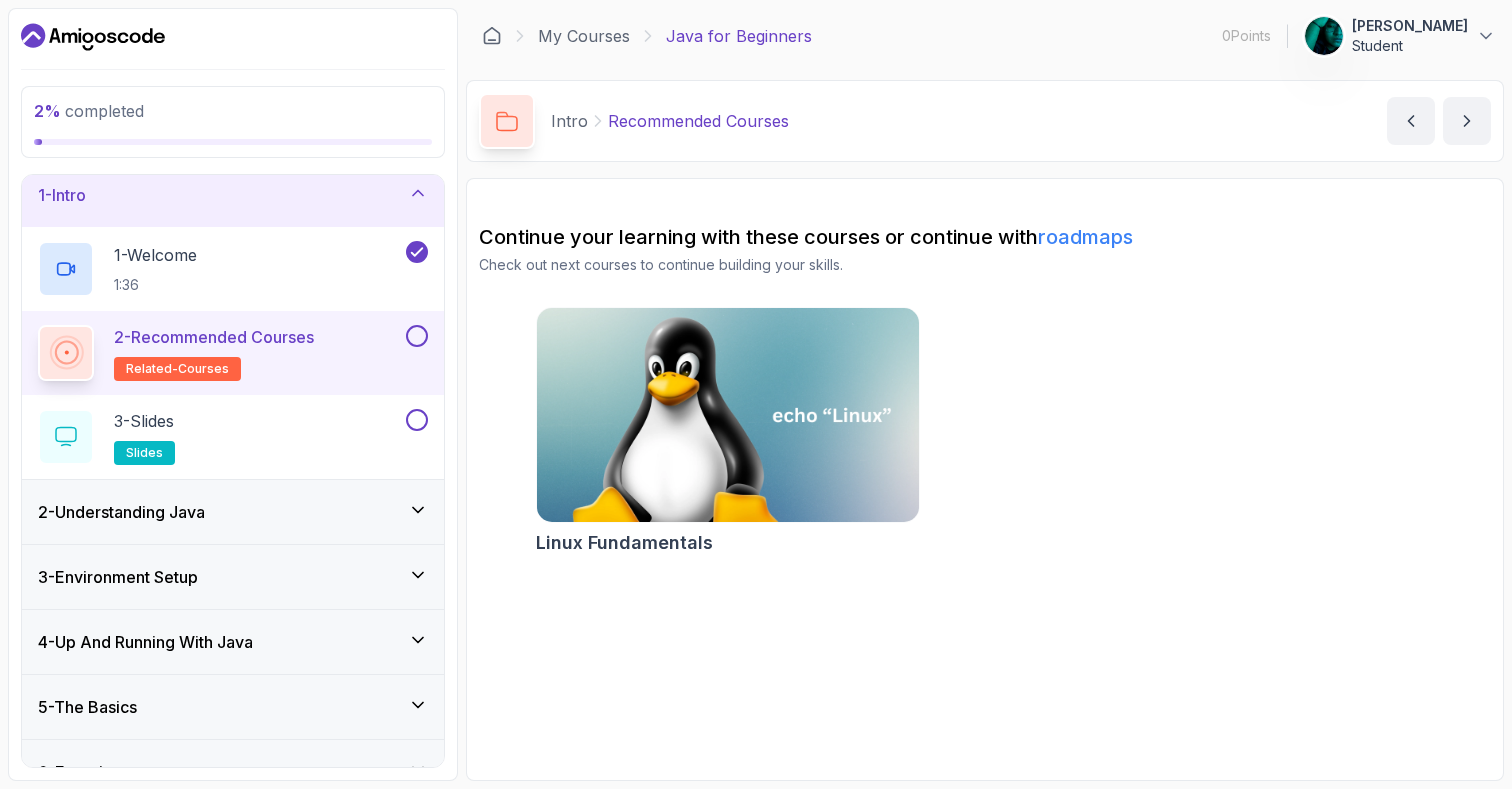 click on "2  -  Recommended Courses related-courses" at bounding box center [220, 353] 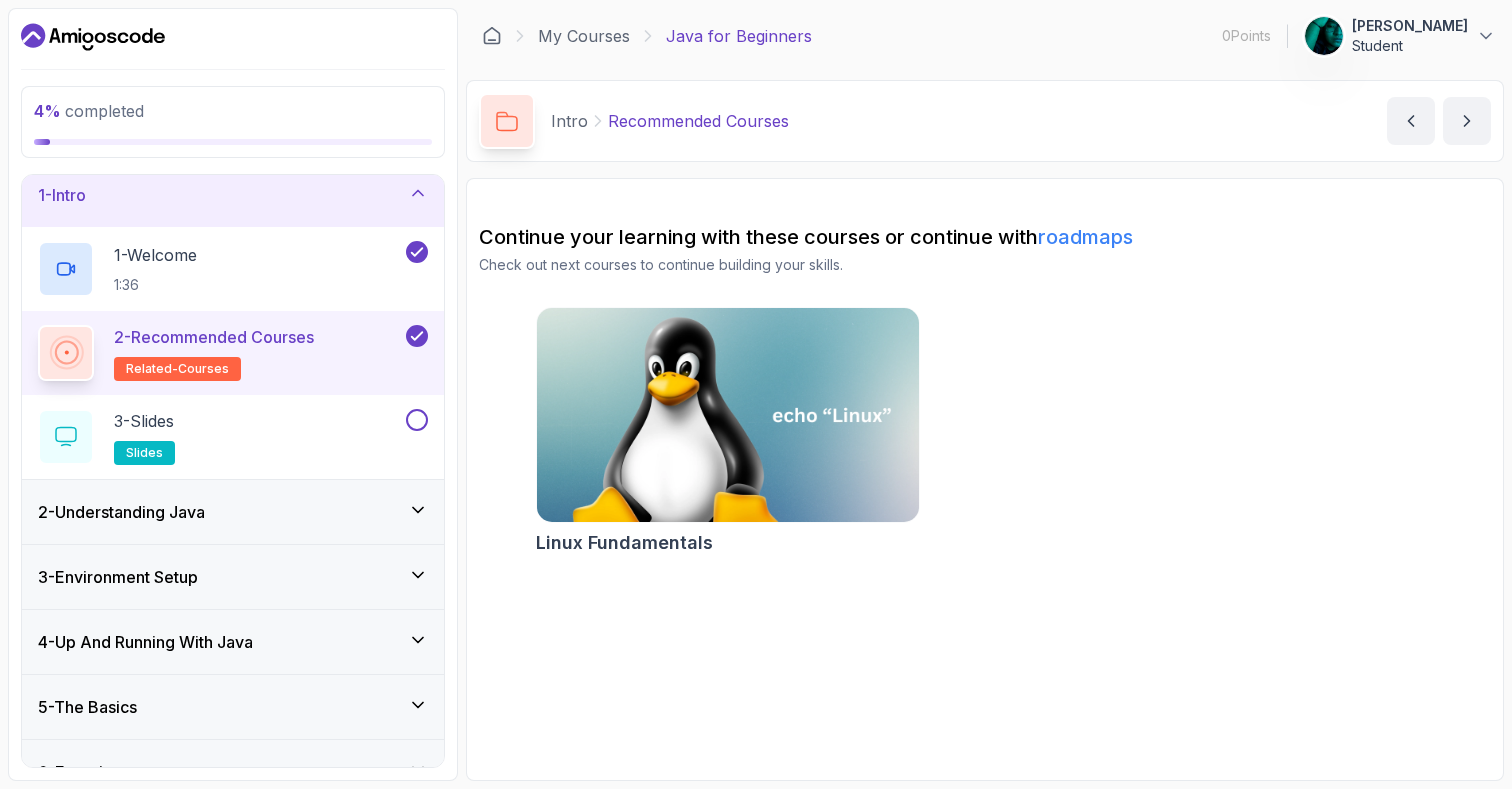 click 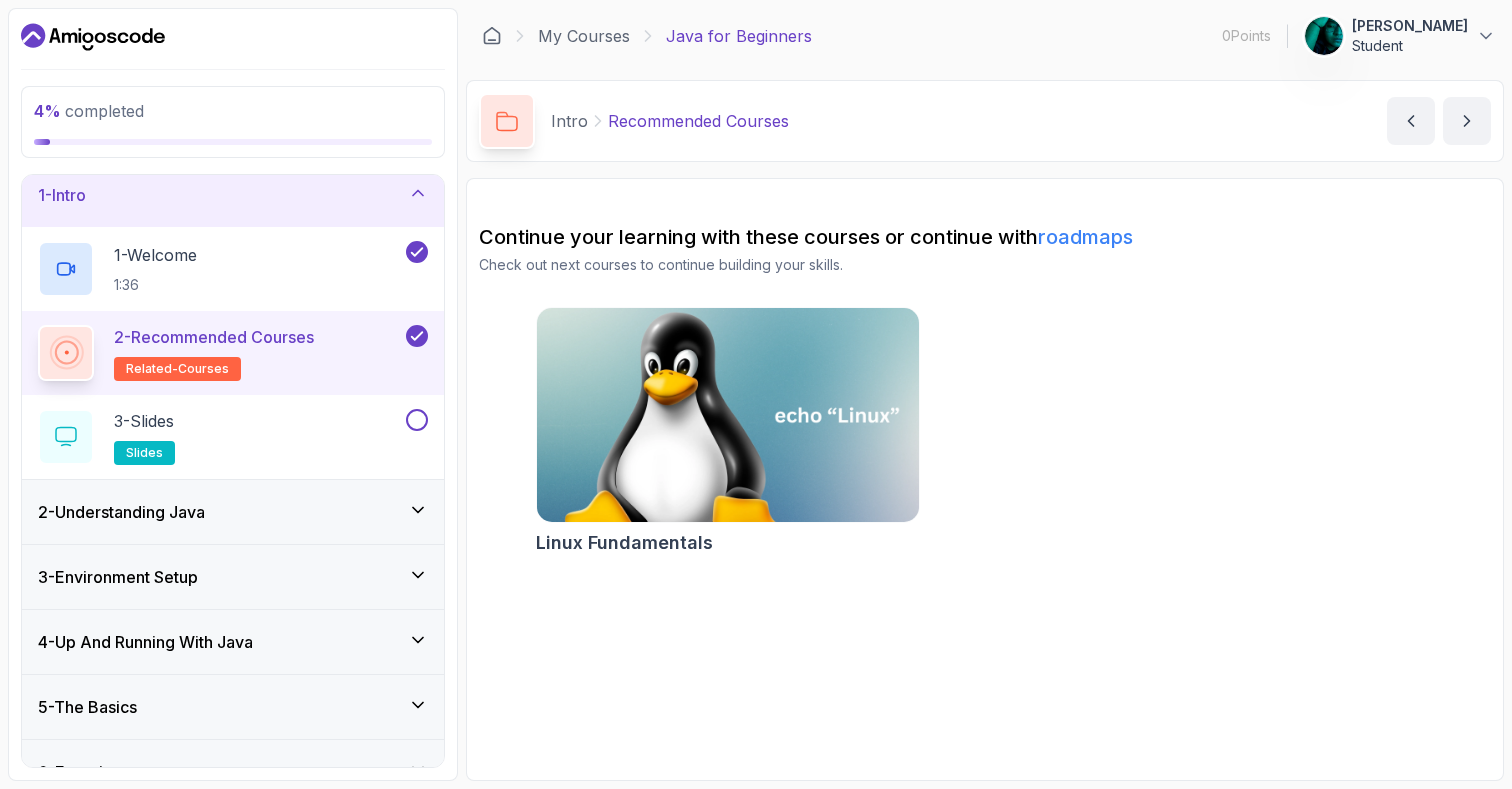 click at bounding box center [727, 415] 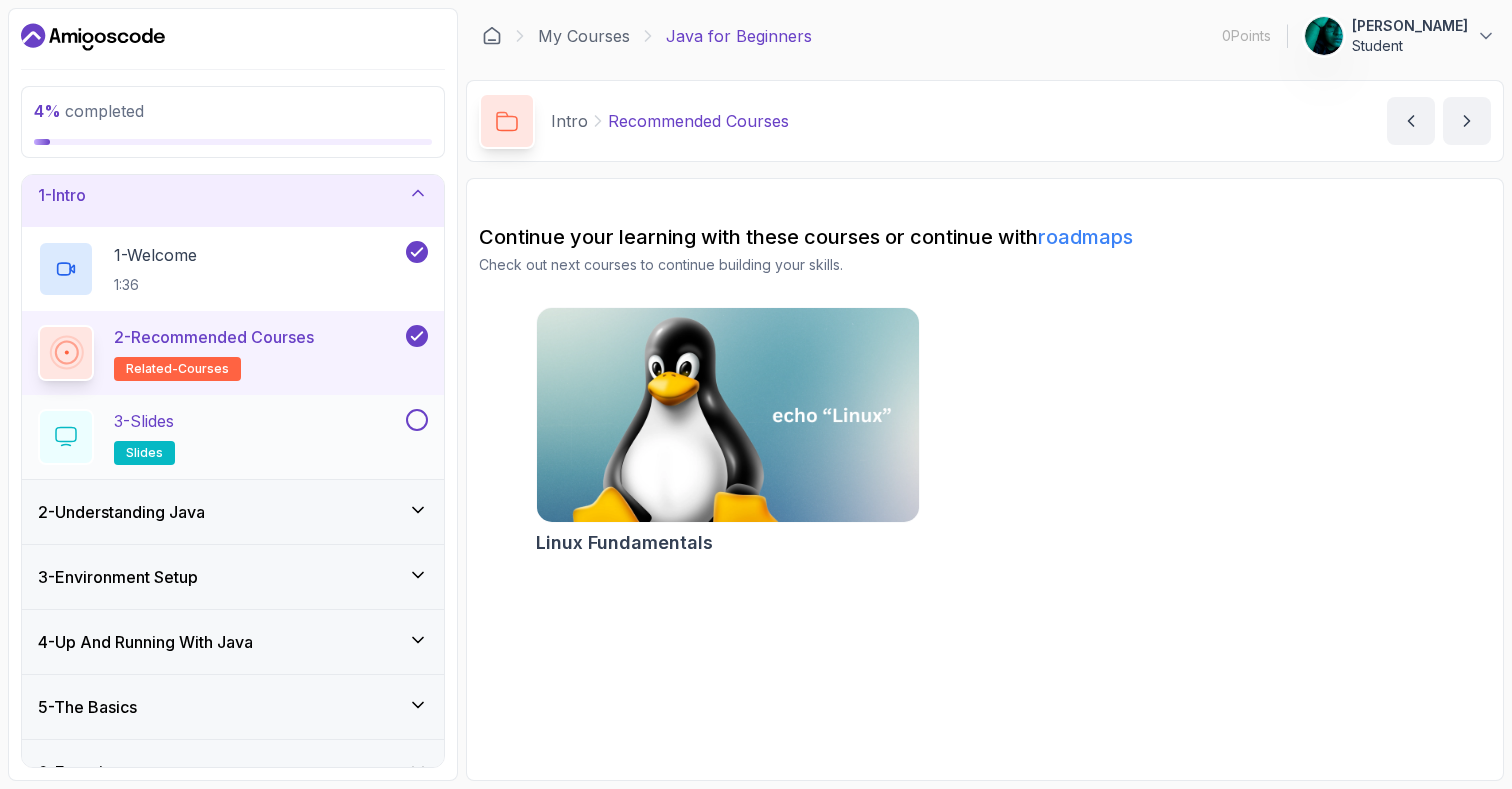 click on "3  -  Slides slides" at bounding box center [220, 437] 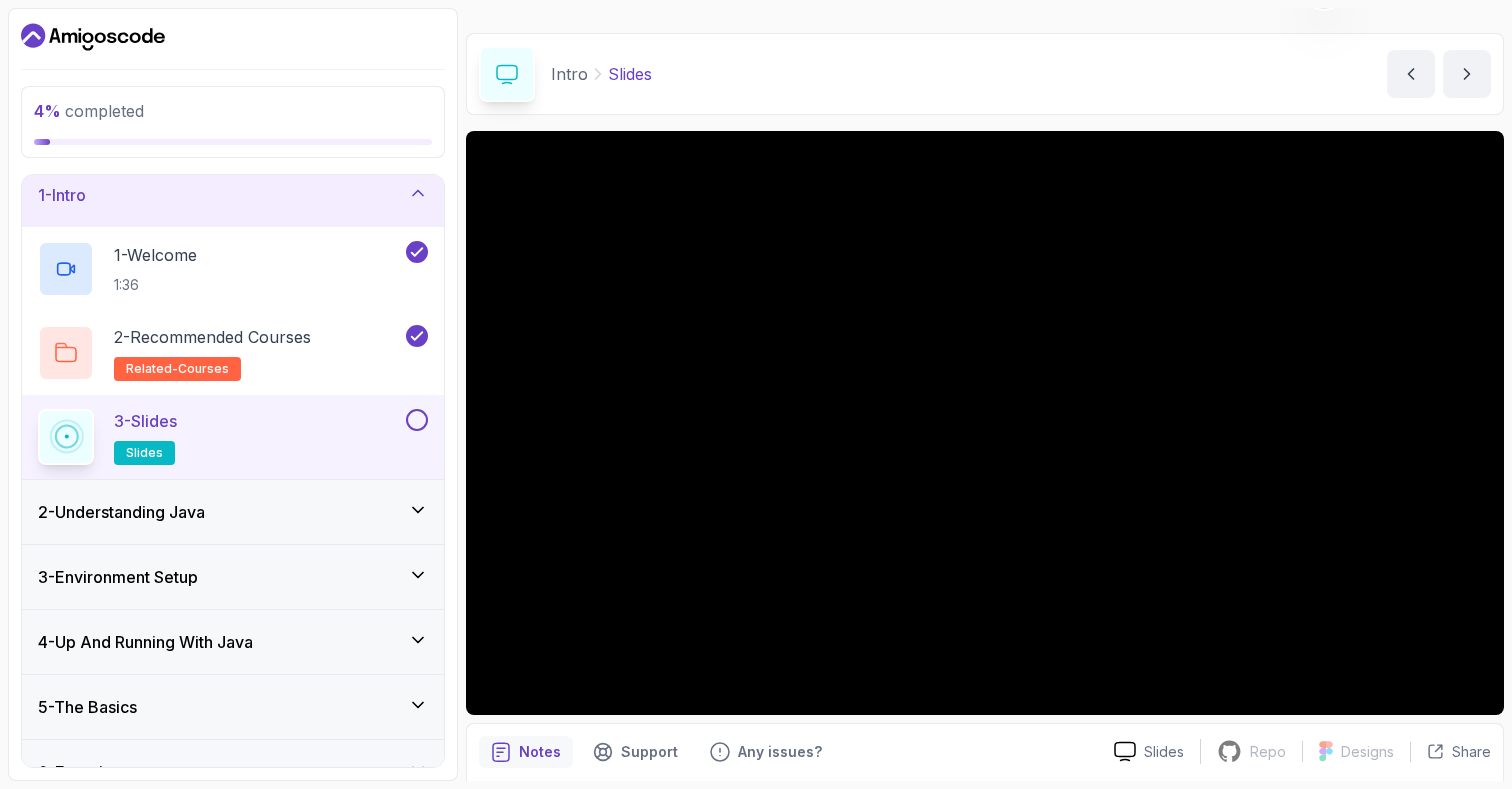scroll, scrollTop: 0, scrollLeft: 0, axis: both 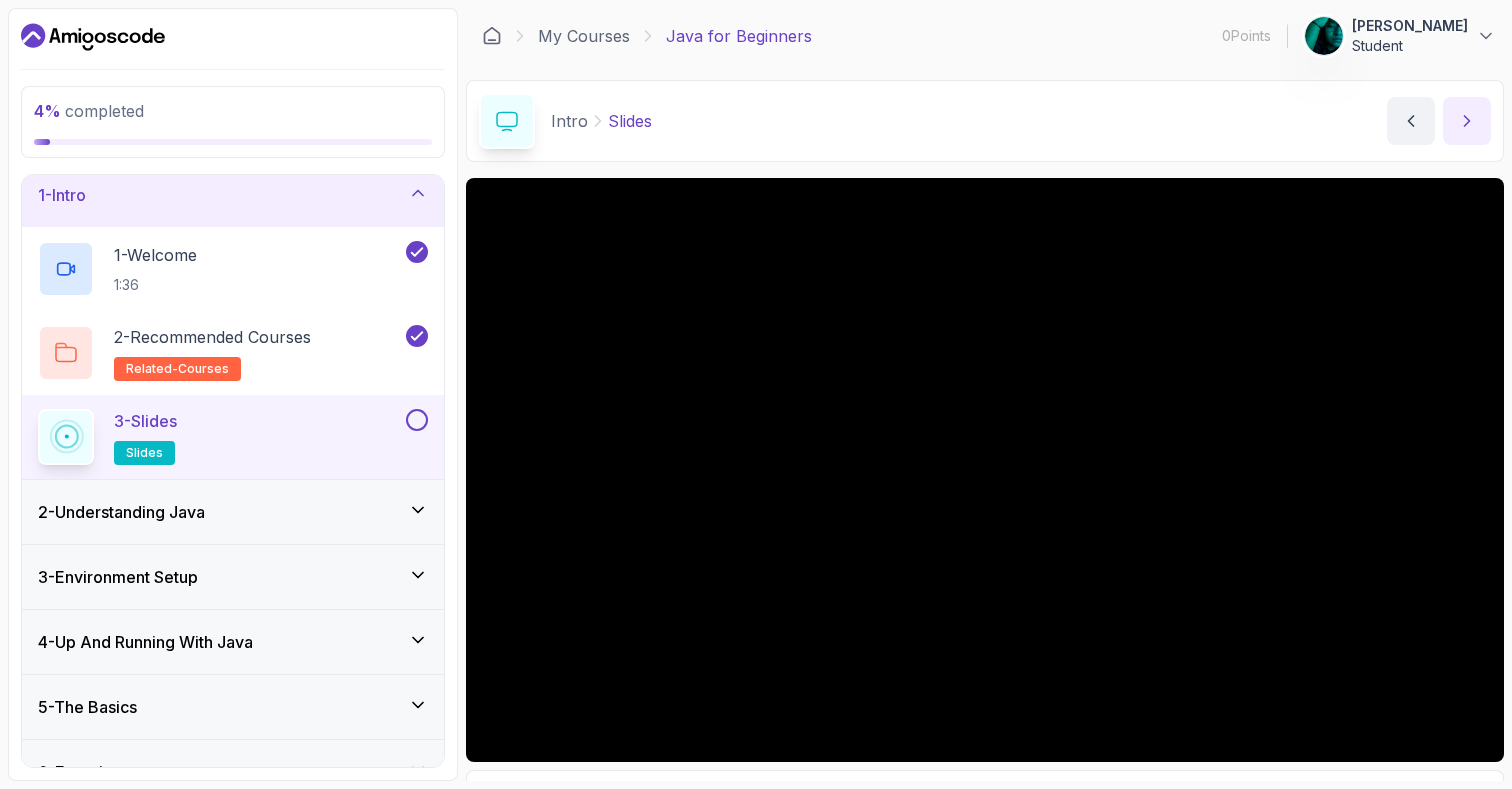 click 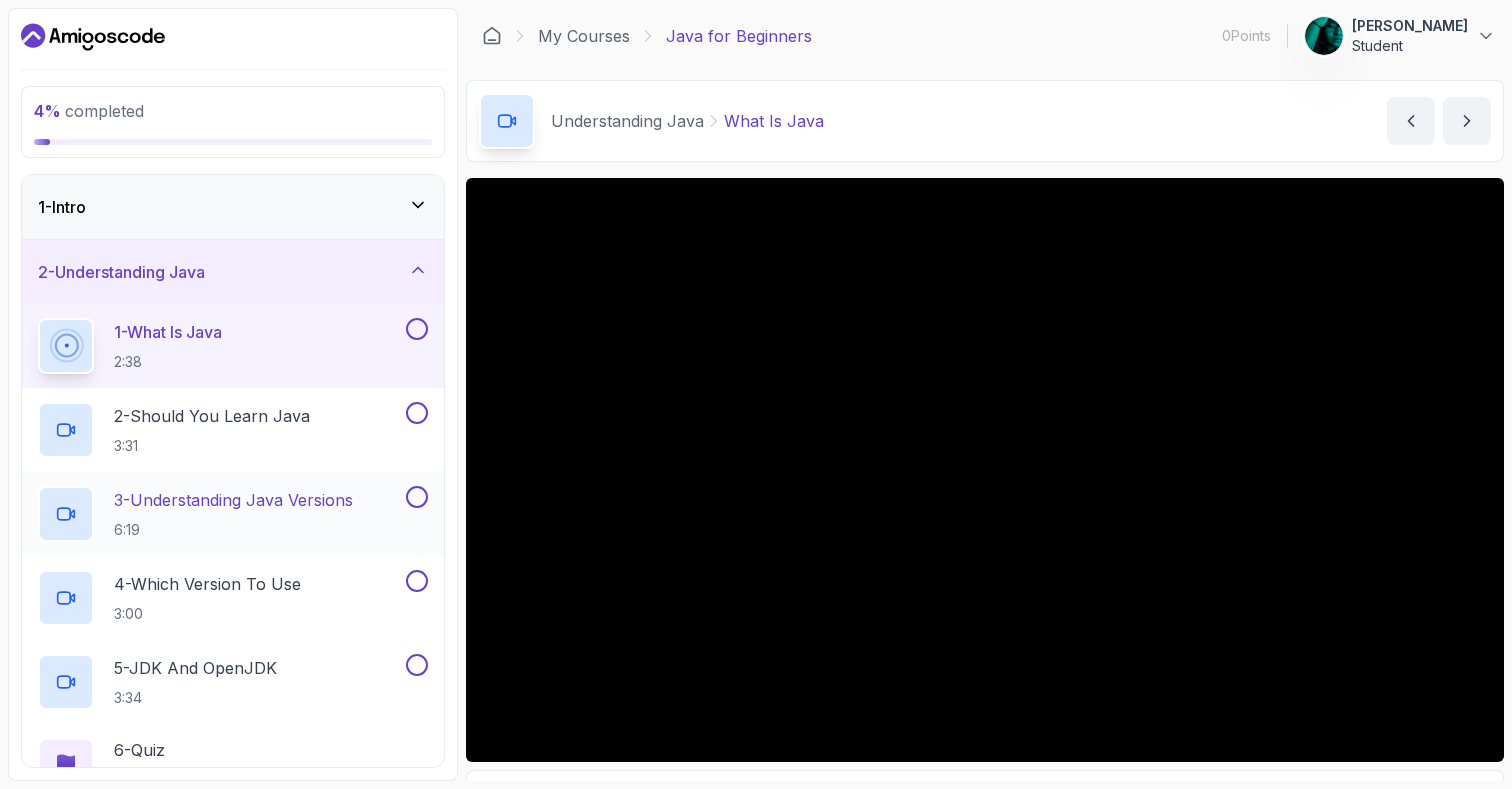 scroll, scrollTop: 365, scrollLeft: 0, axis: vertical 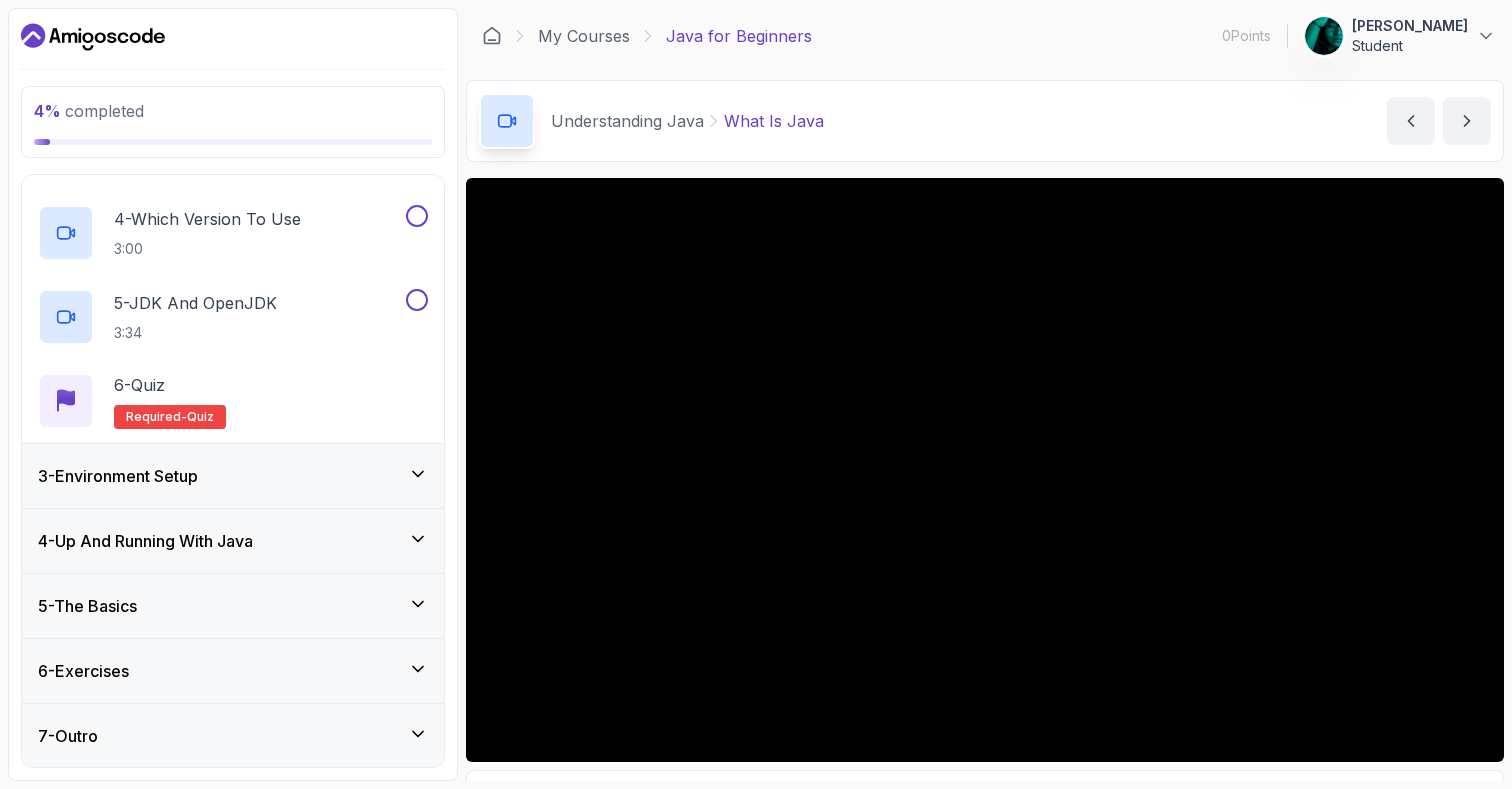 click on "3  -  Environment Setup" at bounding box center [233, 476] 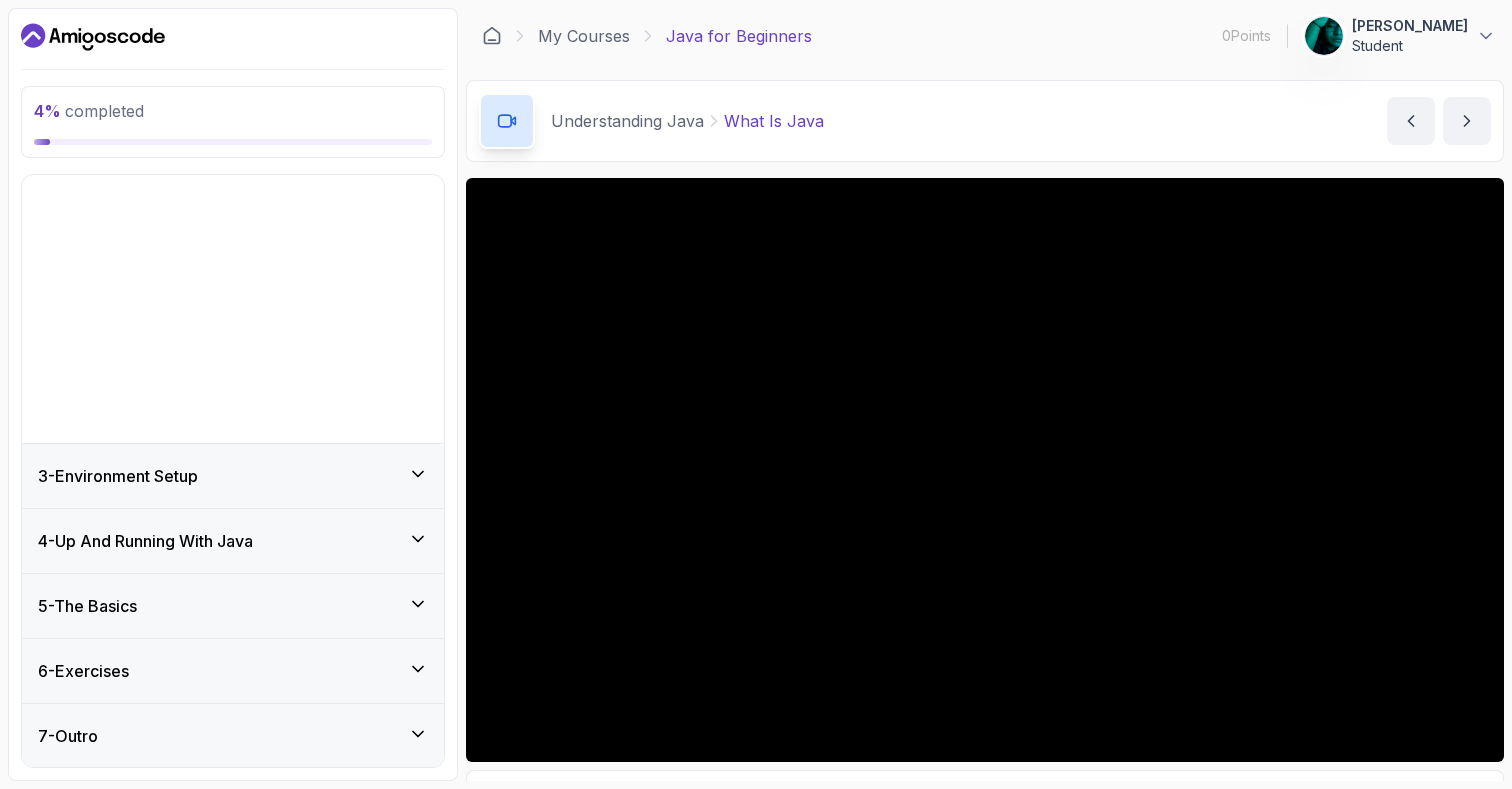 scroll, scrollTop: 0, scrollLeft: 0, axis: both 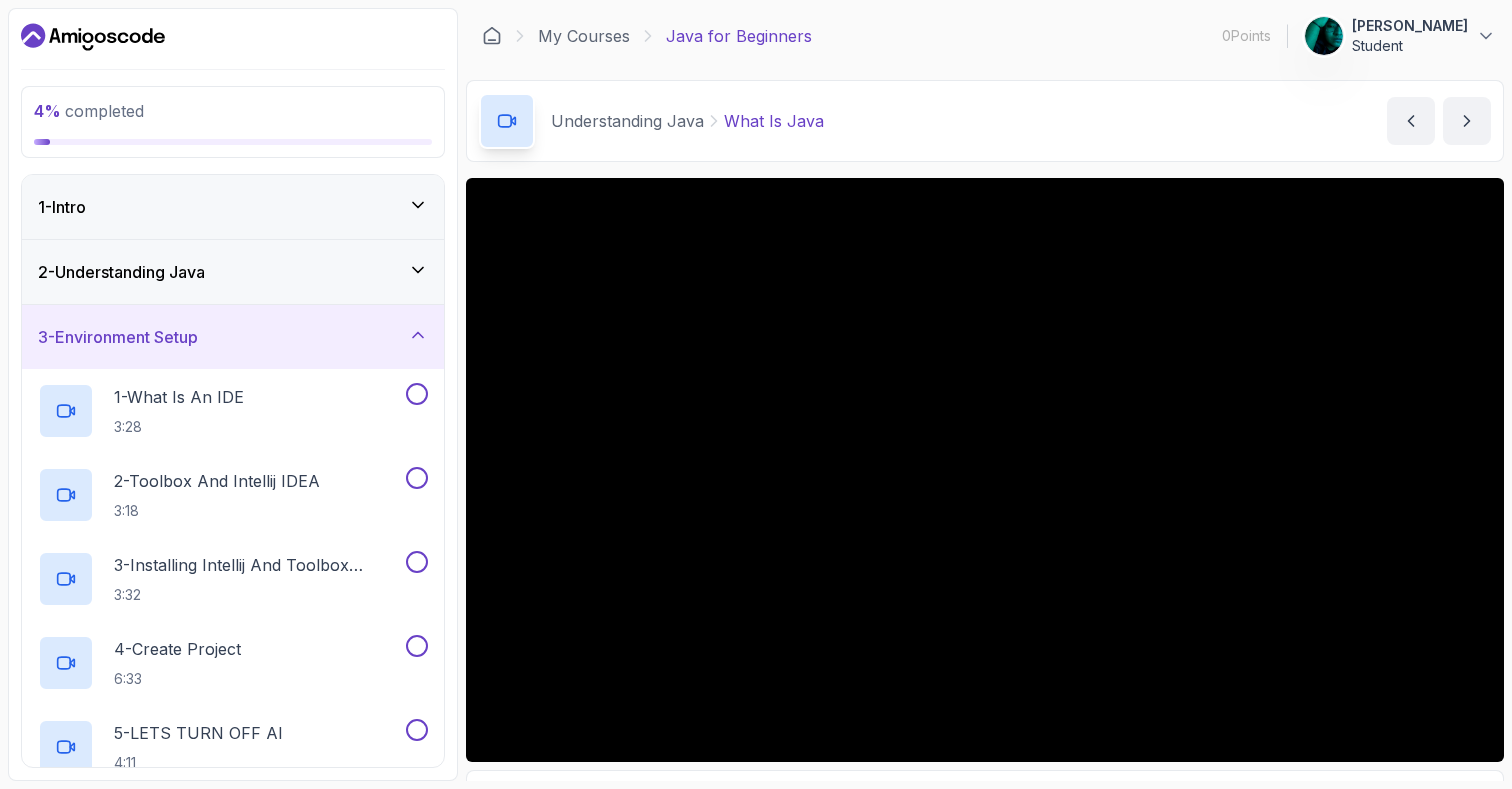 click on "3  -  Environment Setup" at bounding box center (233, 337) 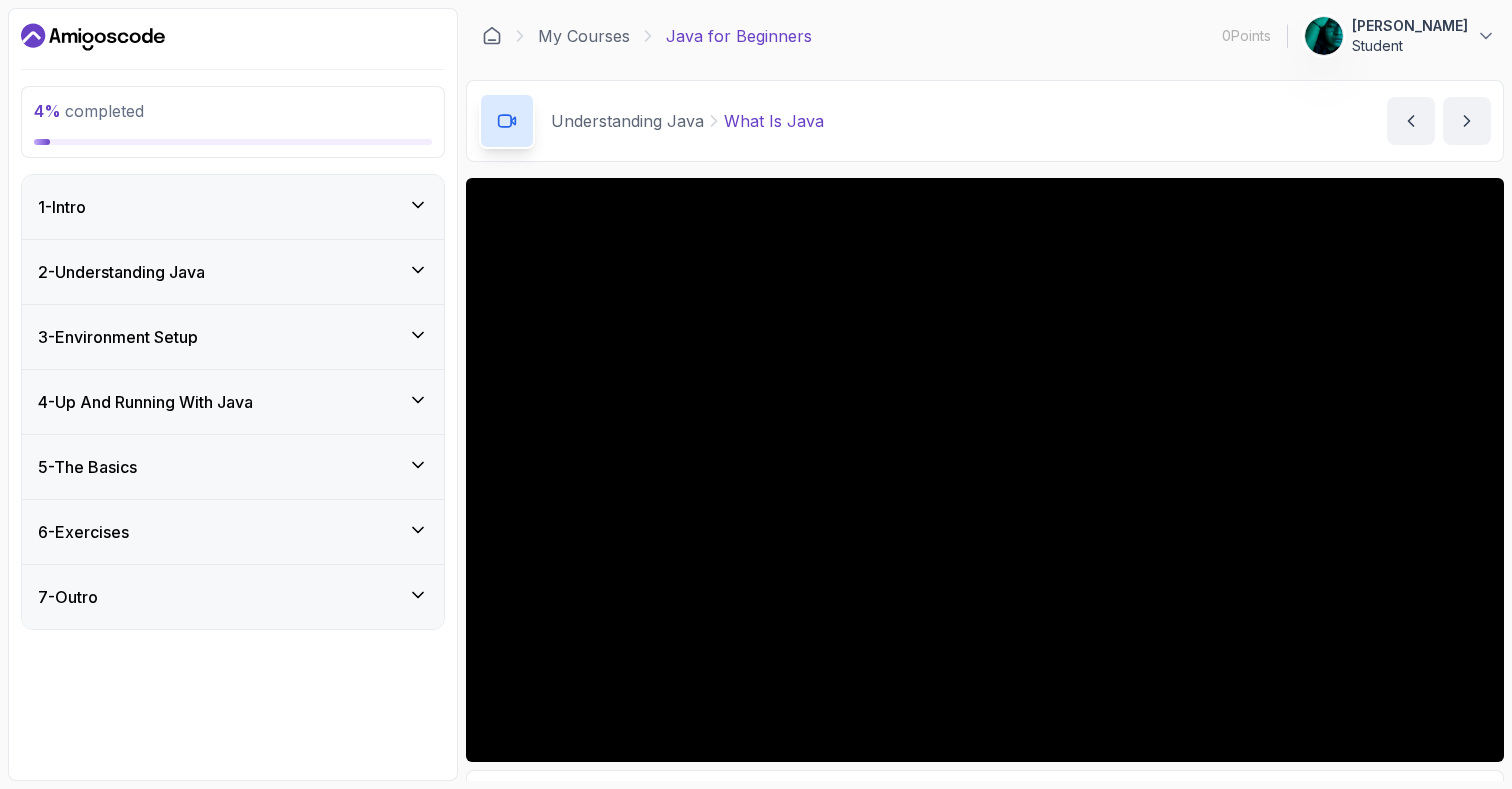 click at bounding box center [985, 470] 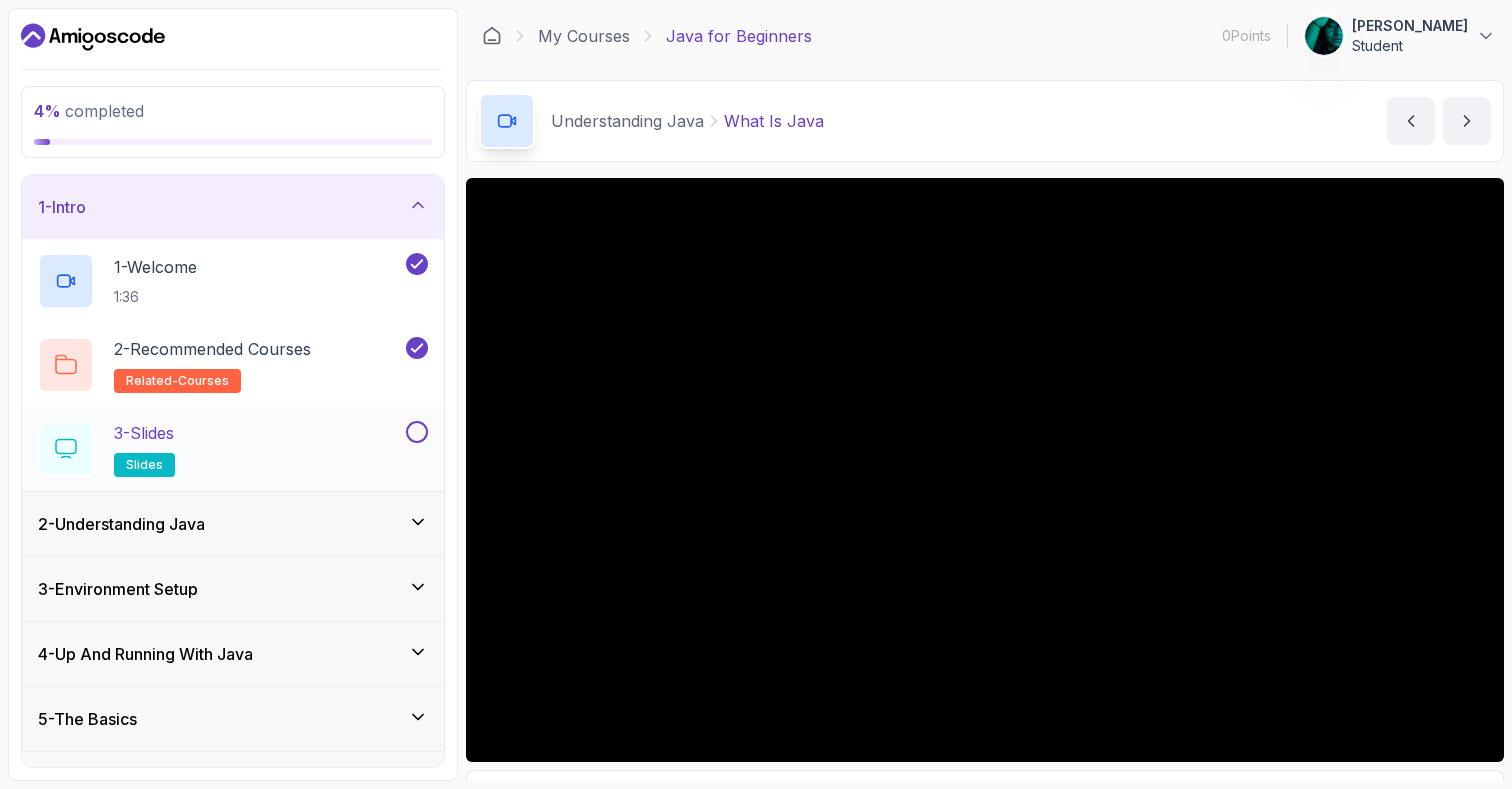 click on "3  -  Slides slides" at bounding box center (233, 449) 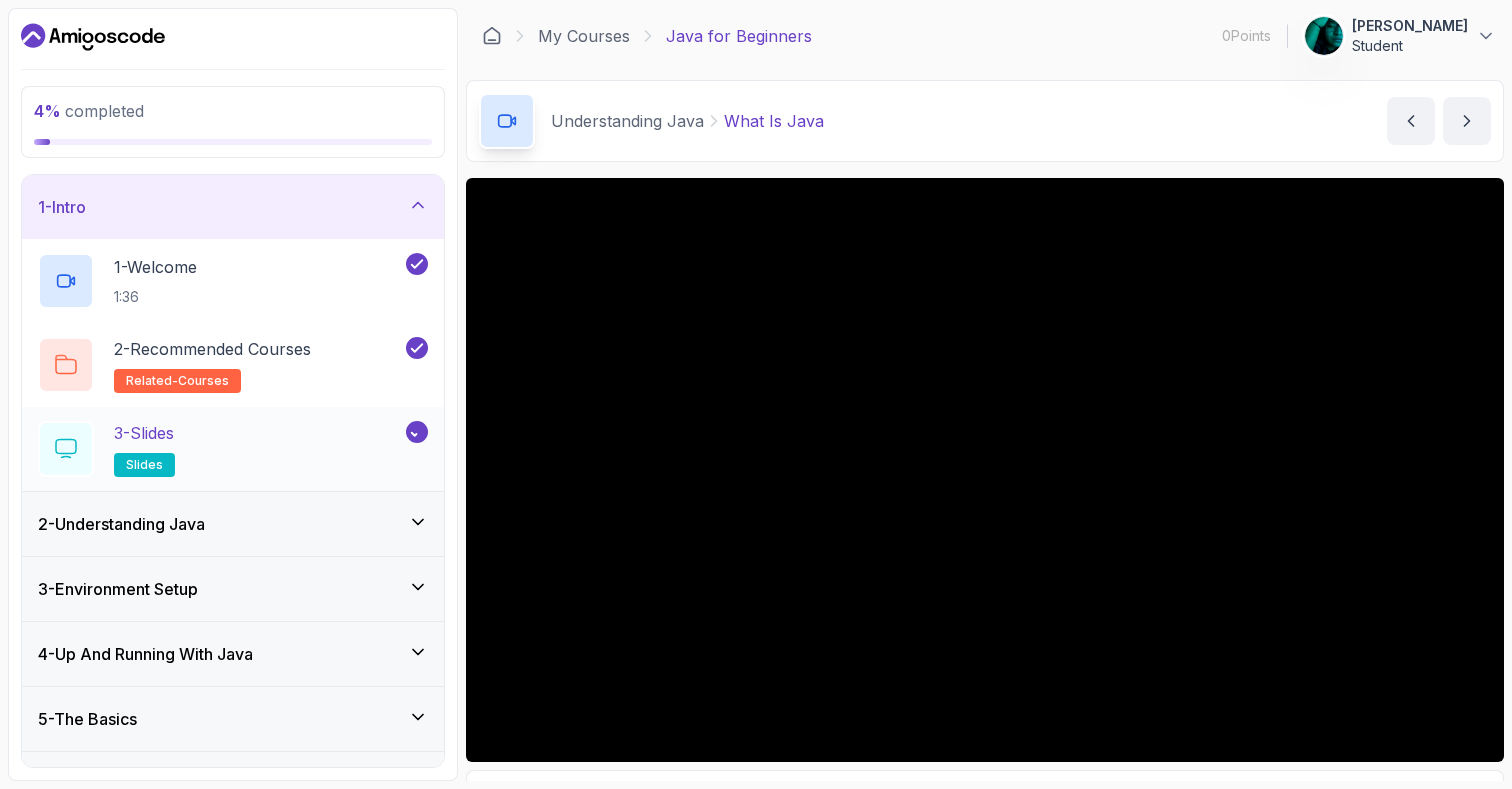 click 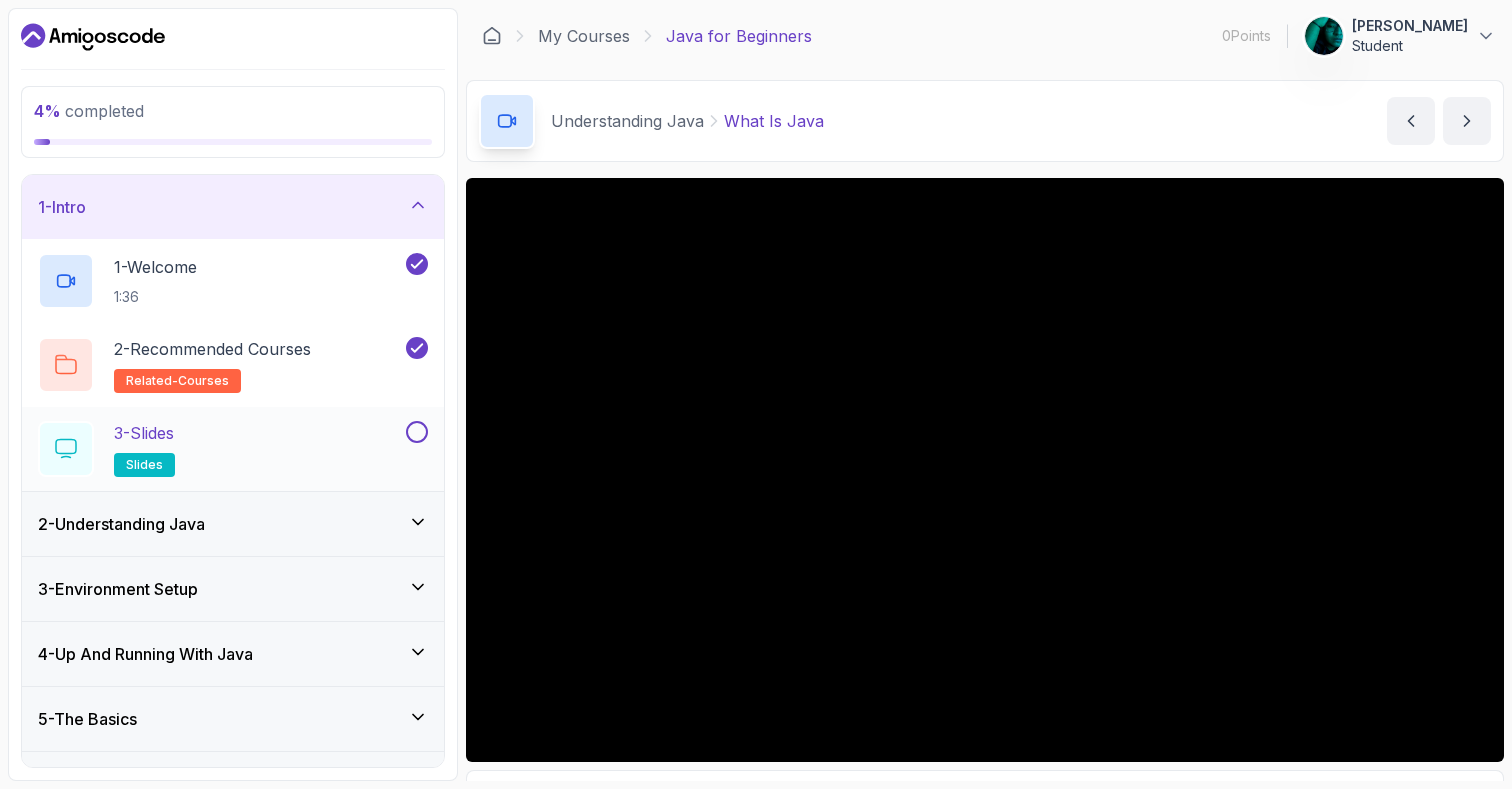 click at bounding box center (417, 432) 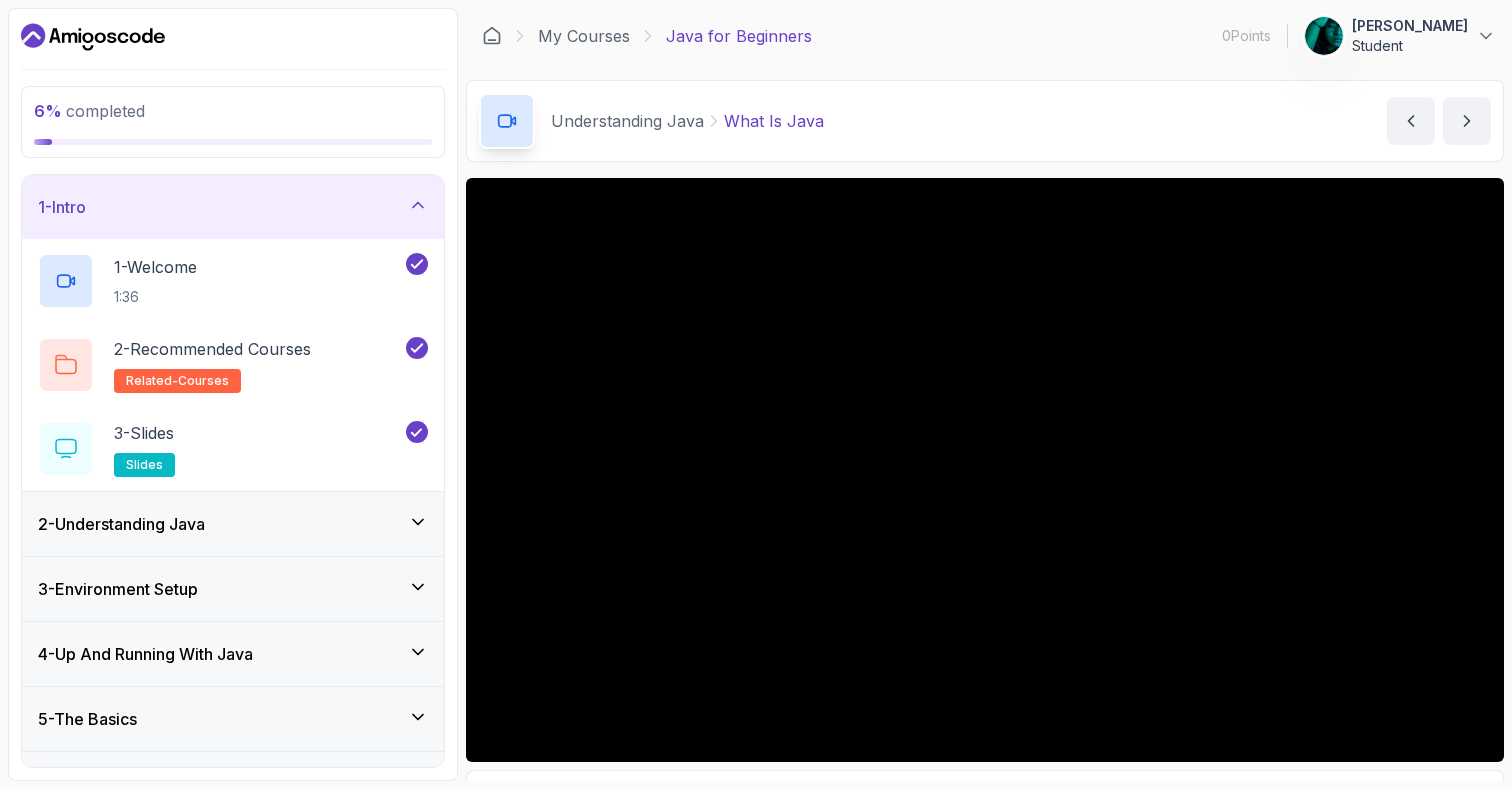 click 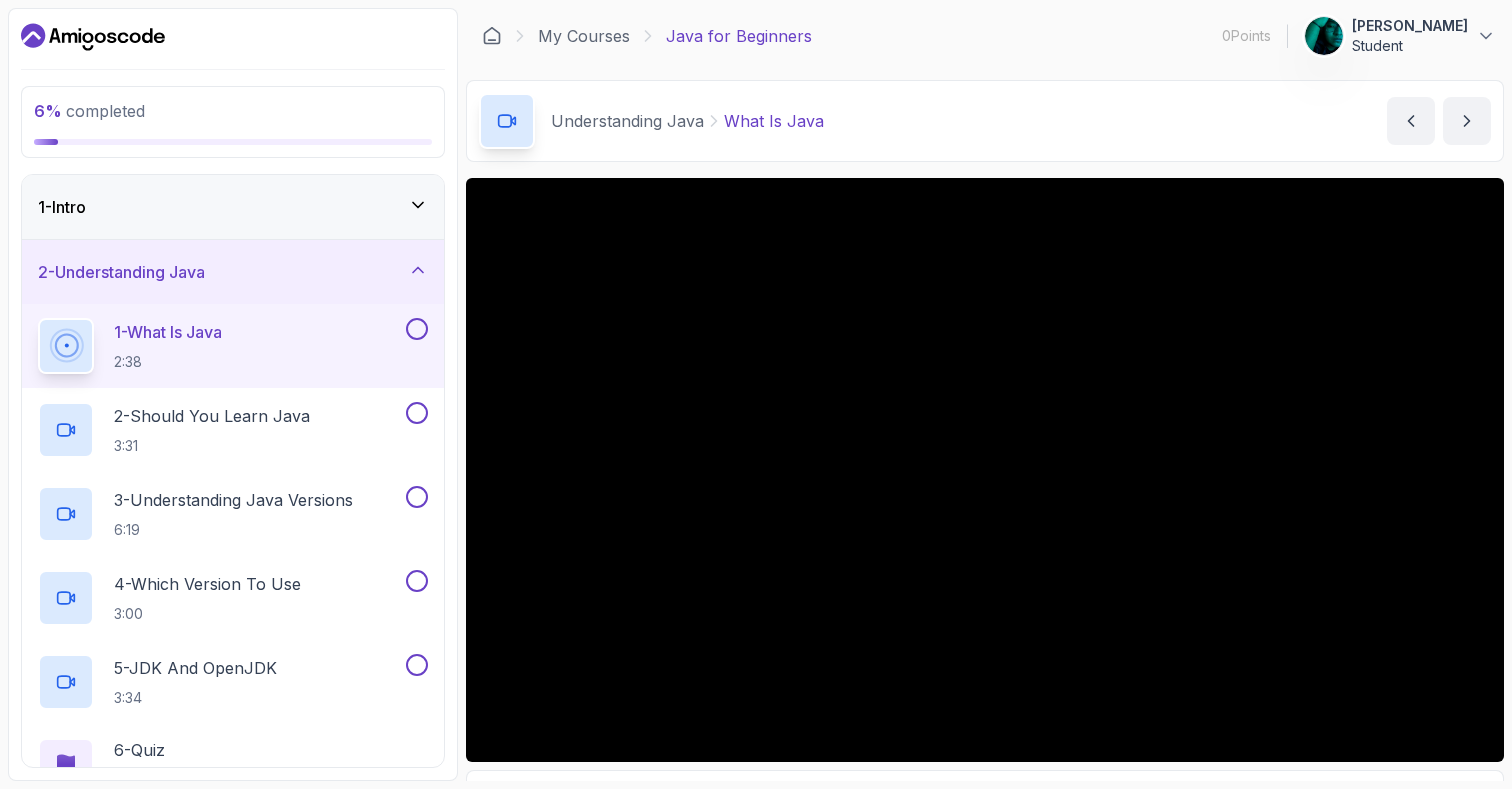click on "1  -  What Is Java 2:38" at bounding box center (220, 346) 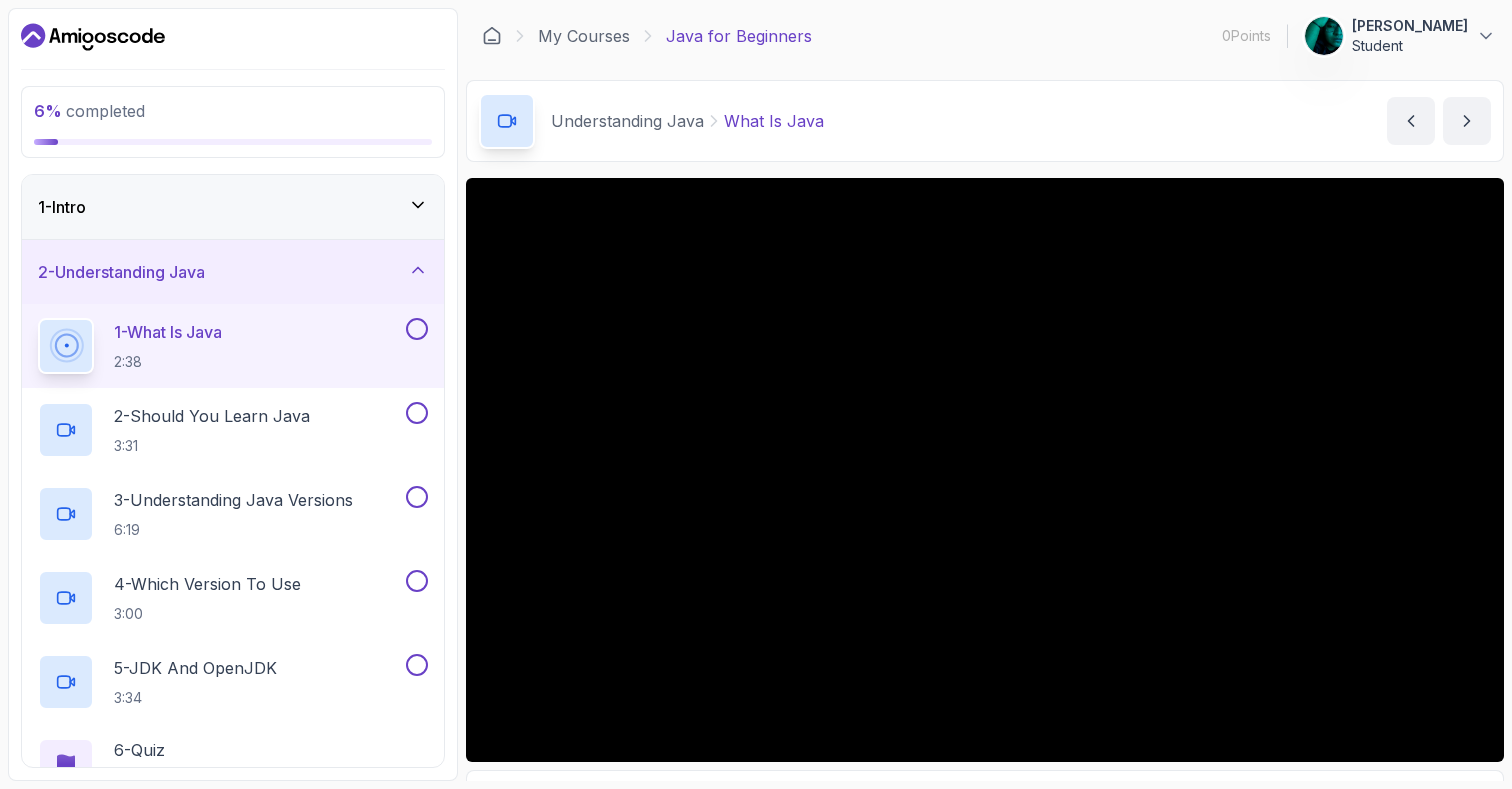 click at bounding box center [985, 470] 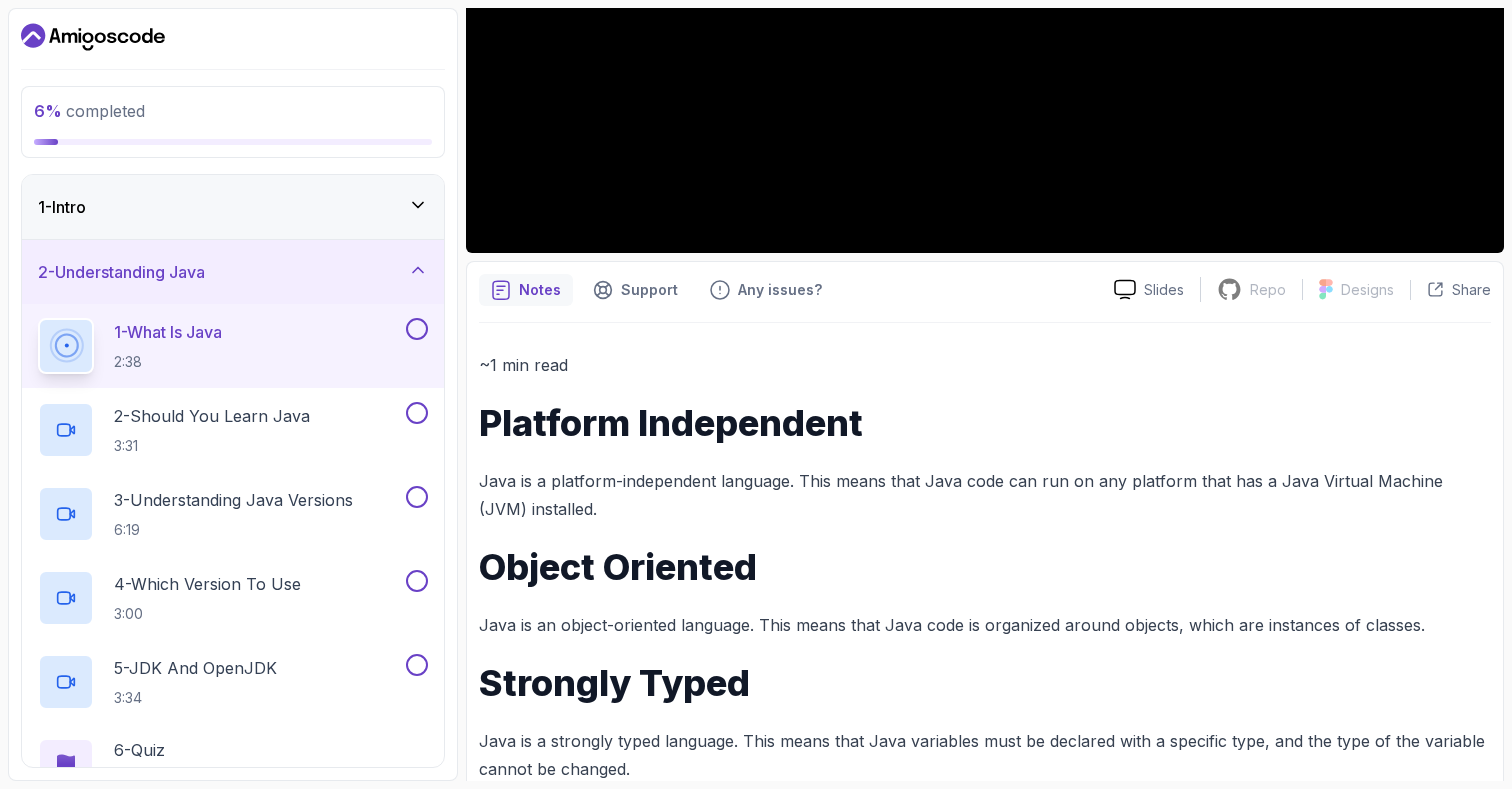 scroll, scrollTop: 552, scrollLeft: 0, axis: vertical 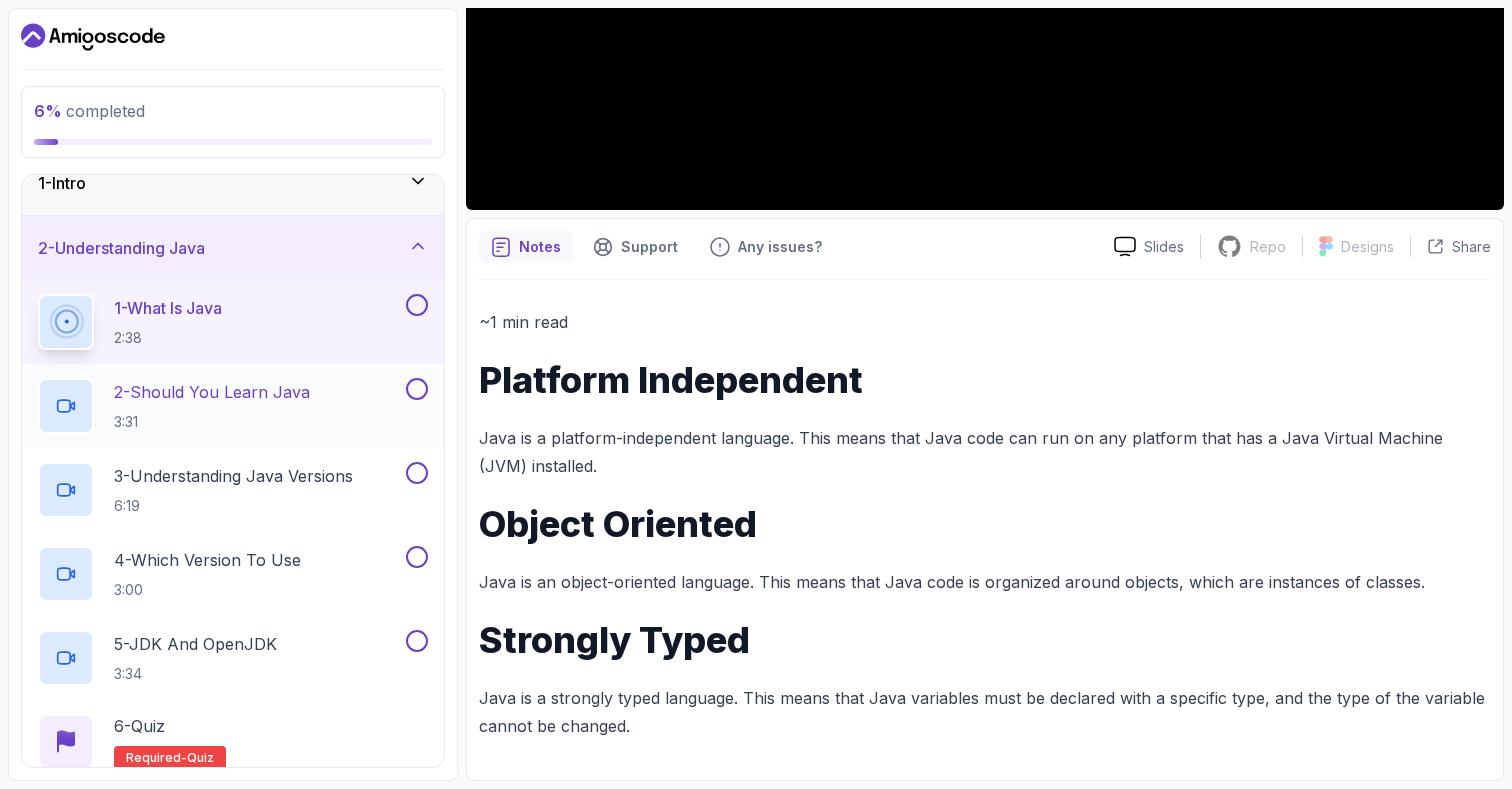 click on "3:31" at bounding box center (212, 422) 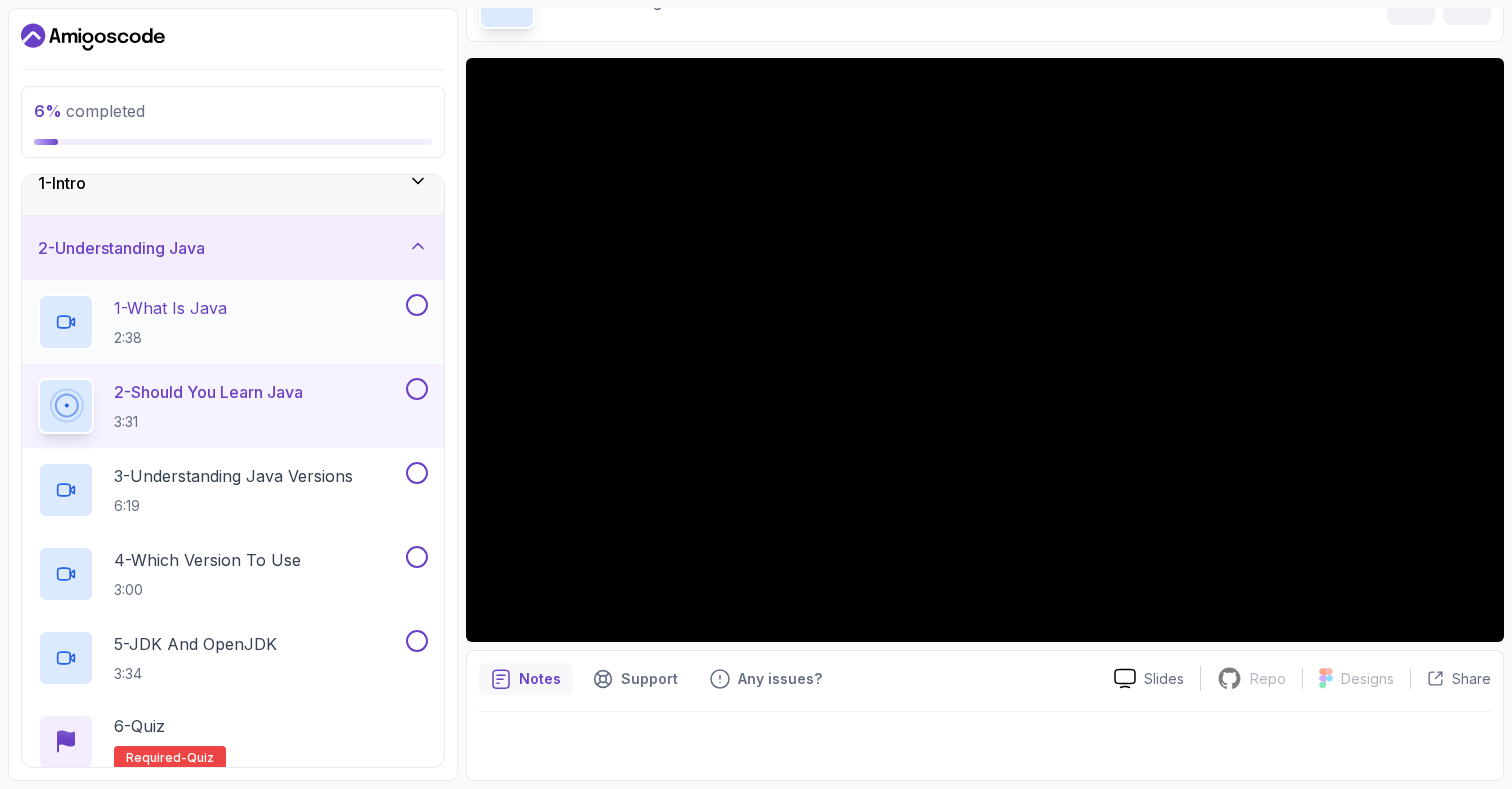 click on "1  -  What Is Java 2:38" at bounding box center (220, 322) 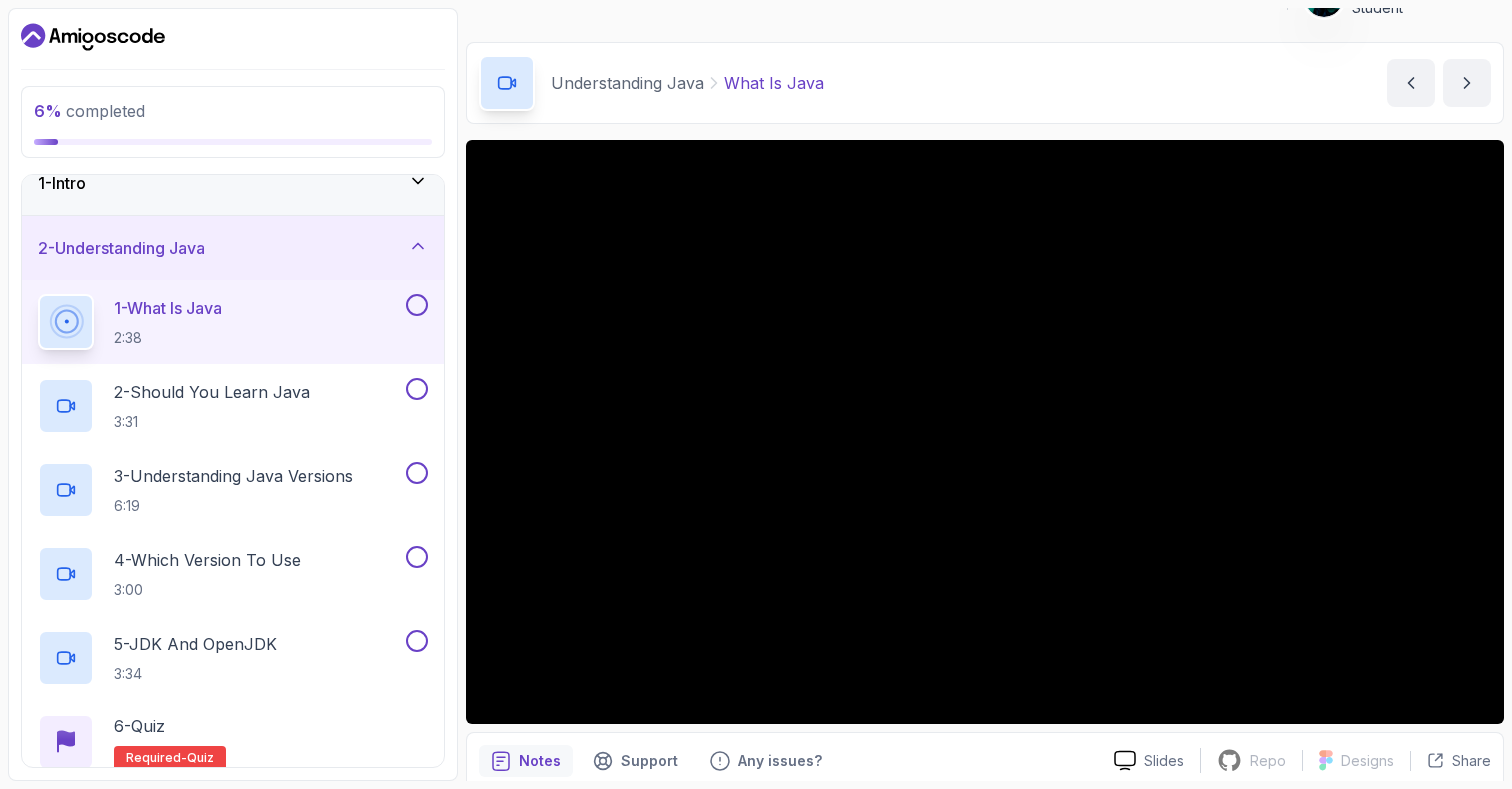 scroll, scrollTop: 12, scrollLeft: 0, axis: vertical 